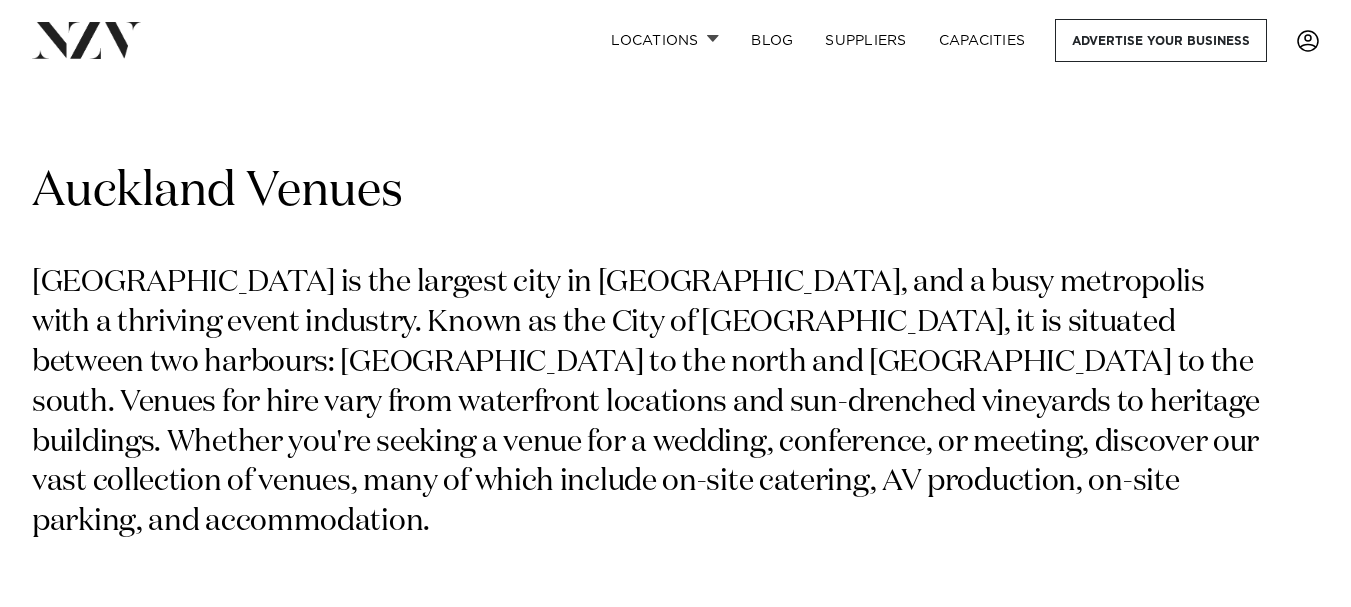 scroll, scrollTop: 0, scrollLeft: 0, axis: both 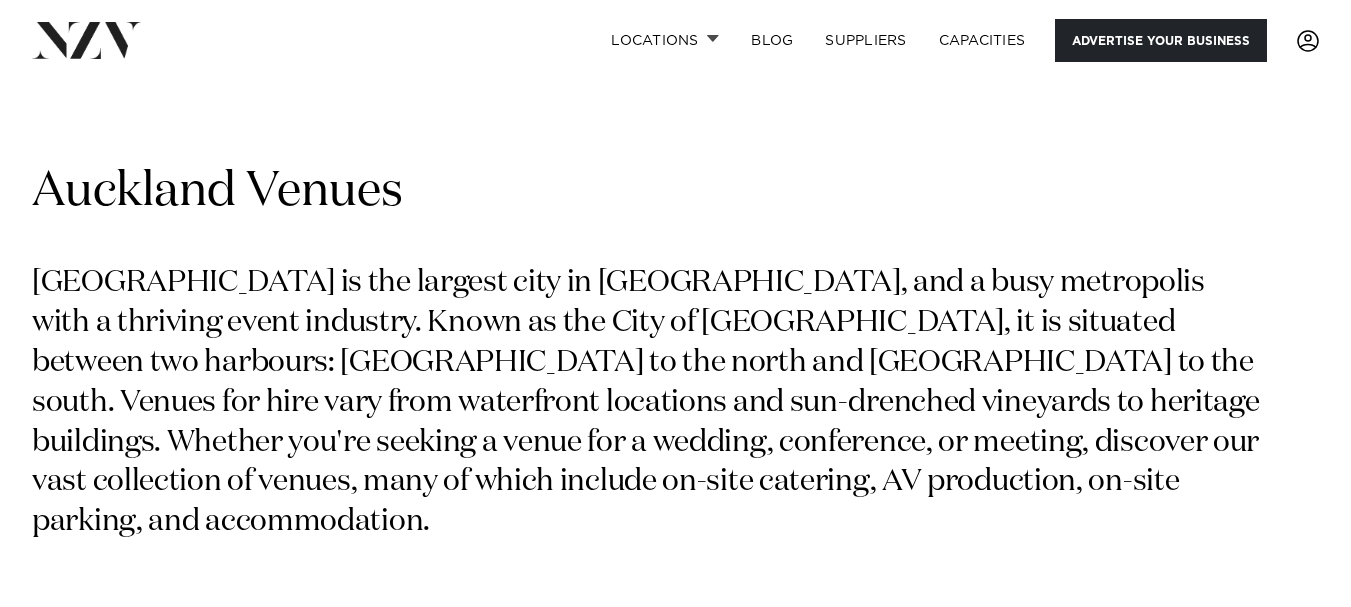 click on "Advertise your
business" at bounding box center [1161, 40] 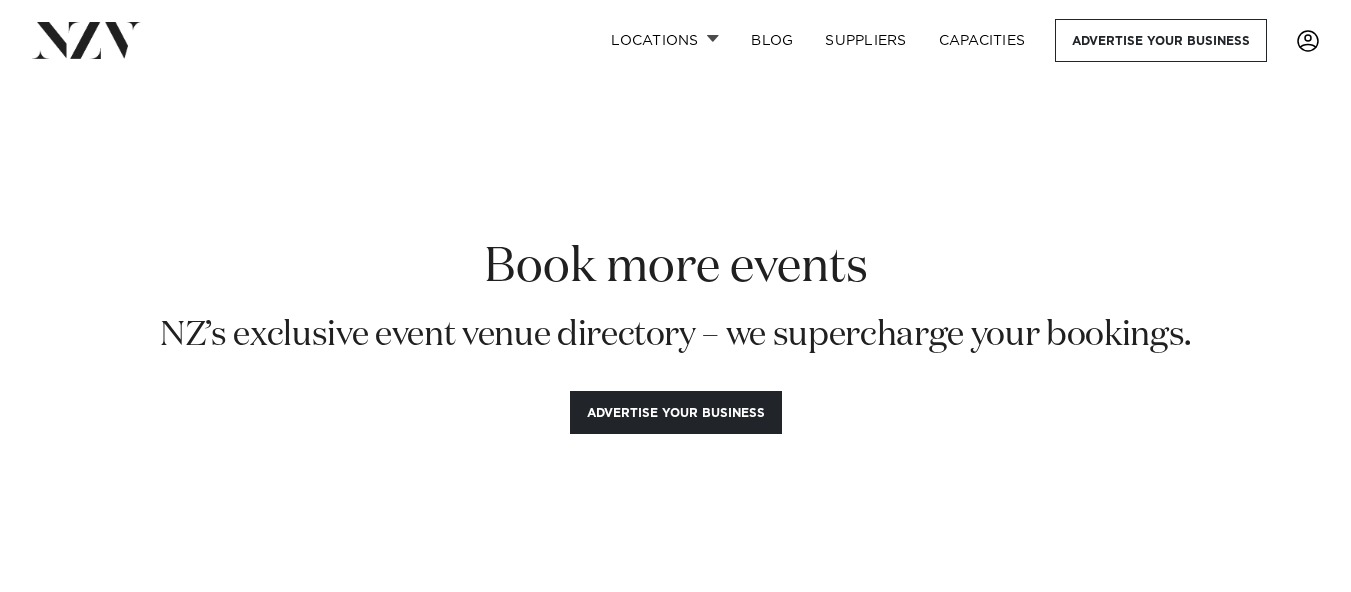 scroll, scrollTop: 0, scrollLeft: 0, axis: both 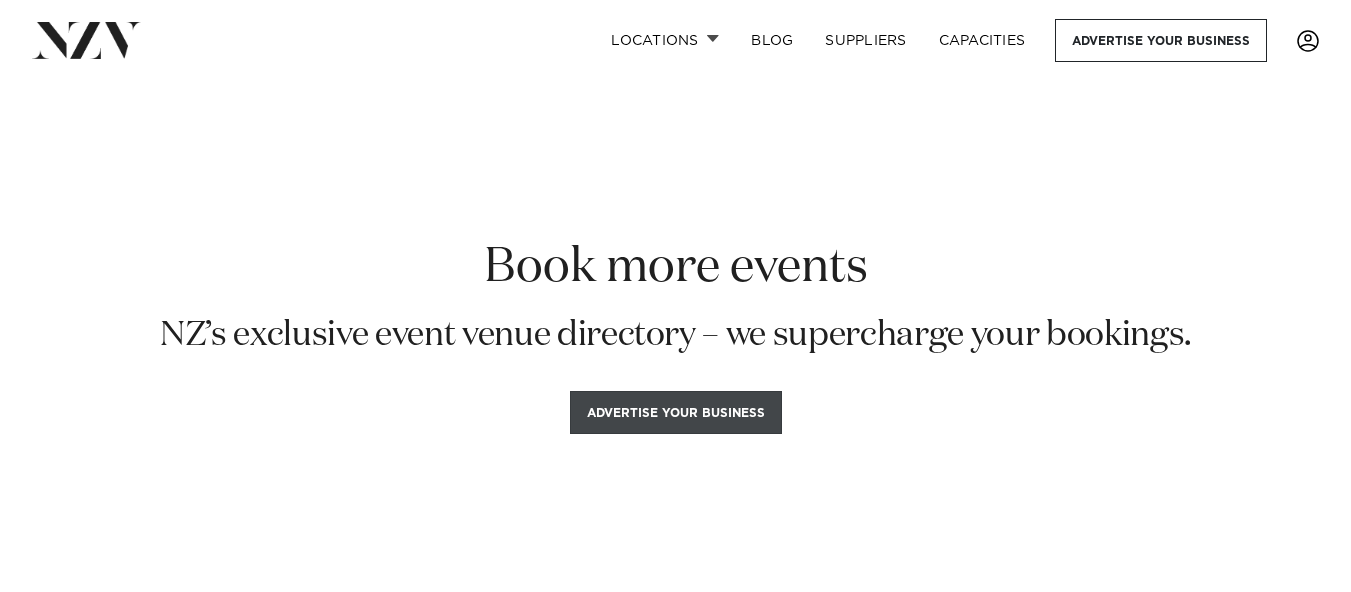 click on "Advertise your business" at bounding box center [676, 412] 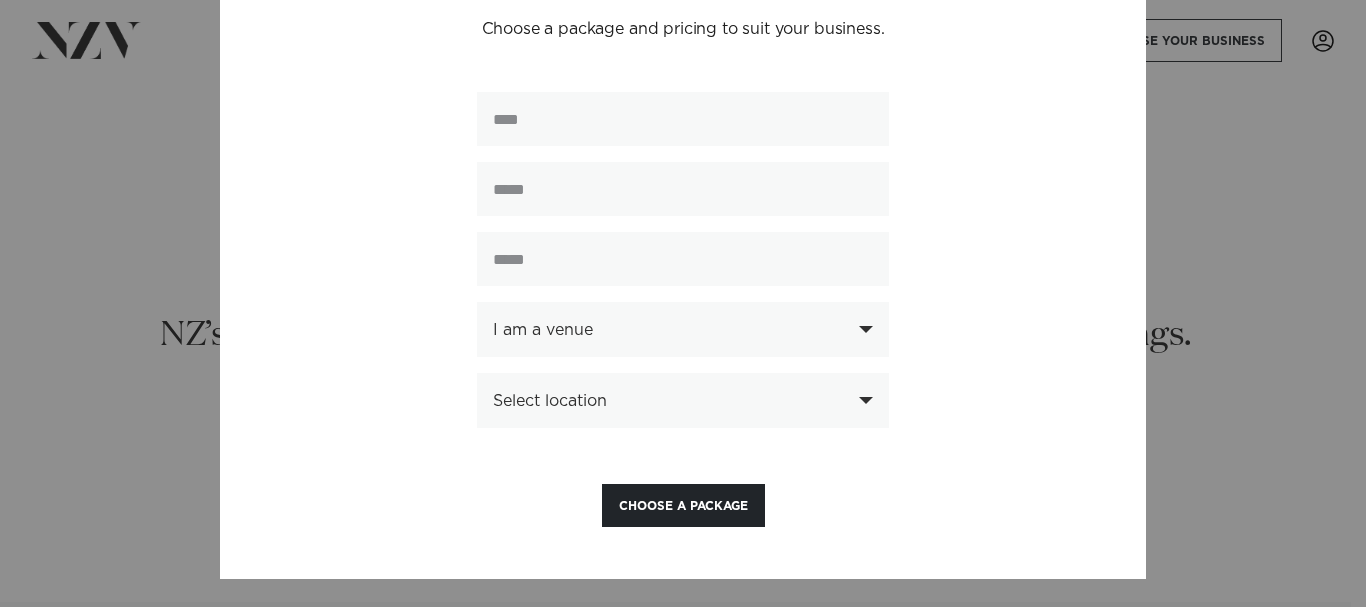 scroll, scrollTop: 130, scrollLeft: 0, axis: vertical 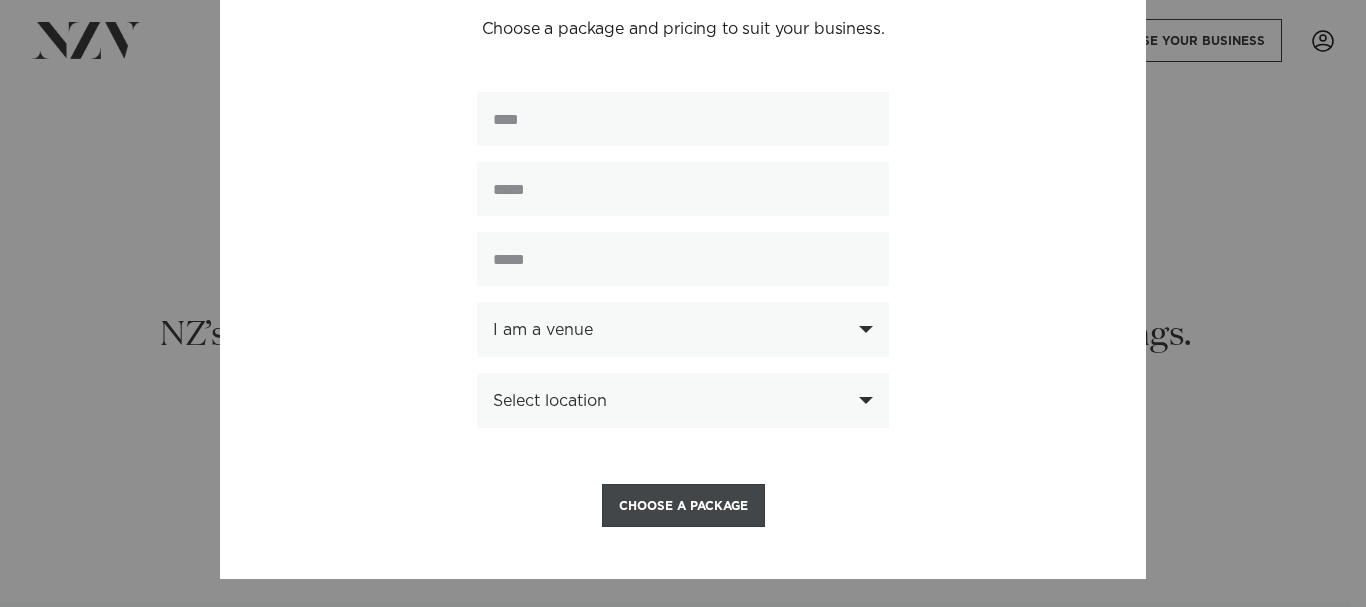 click on "Choose a Package" at bounding box center (683, 505) 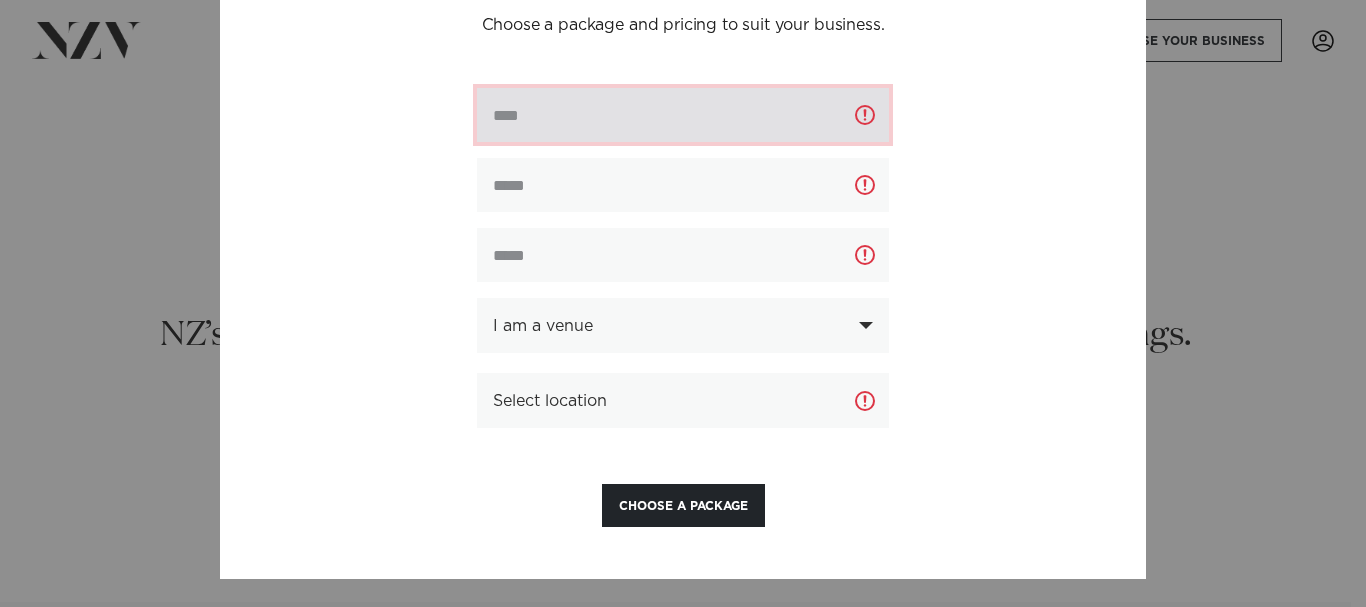 click at bounding box center [683, 115] 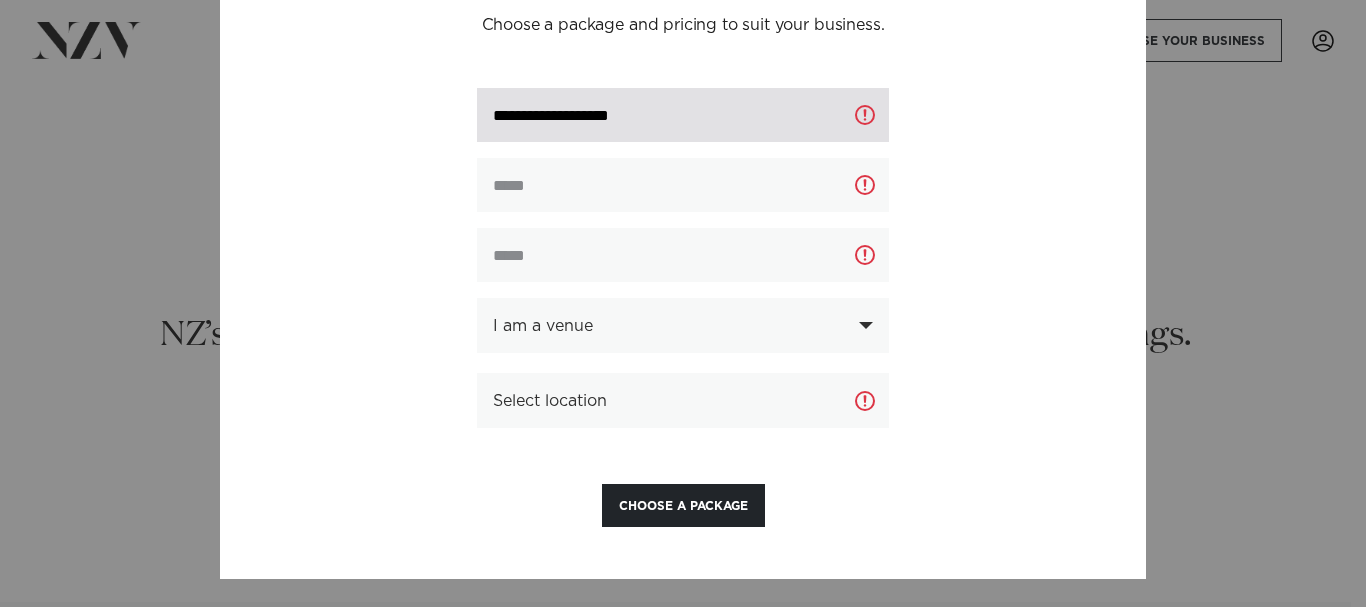 type on "**********" 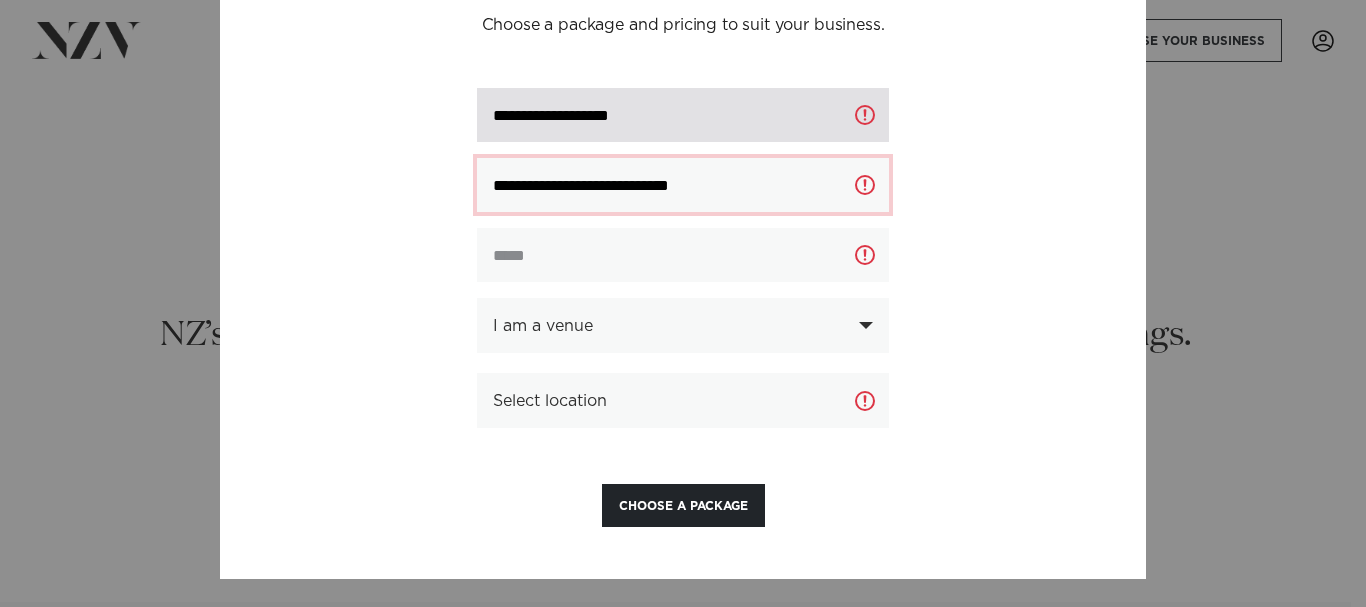 type on "*********" 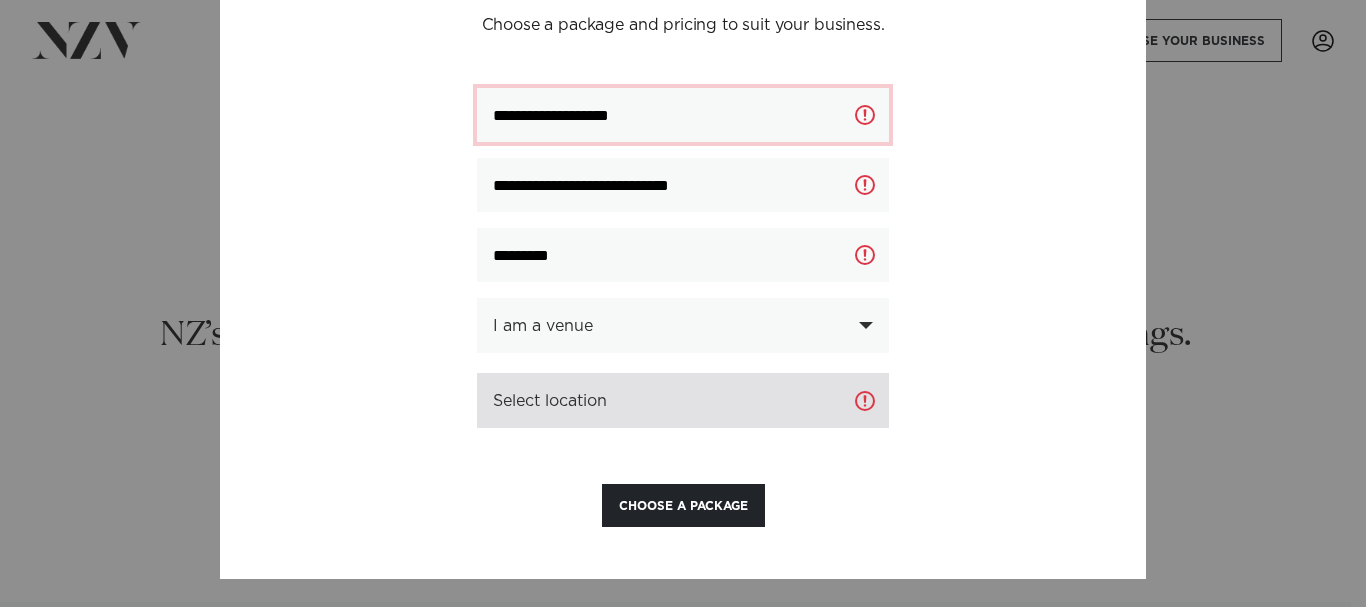 click on "Select location" at bounding box center [683, 401] 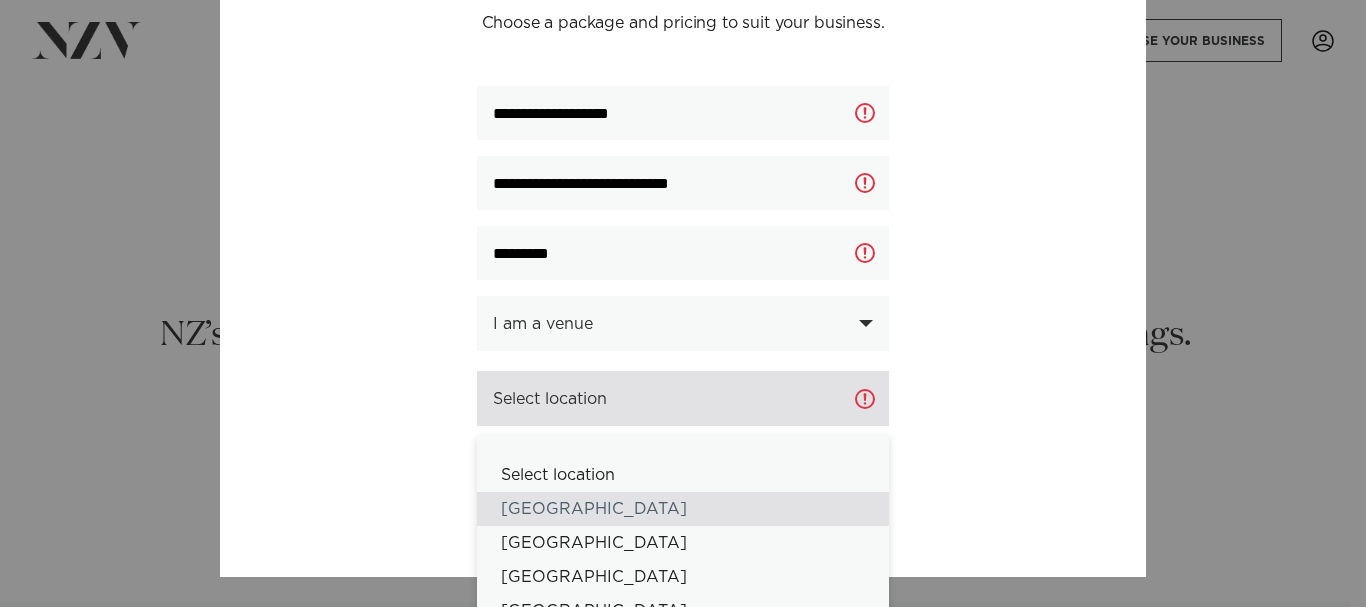 click on "[GEOGRAPHIC_DATA]" at bounding box center [683, 509] 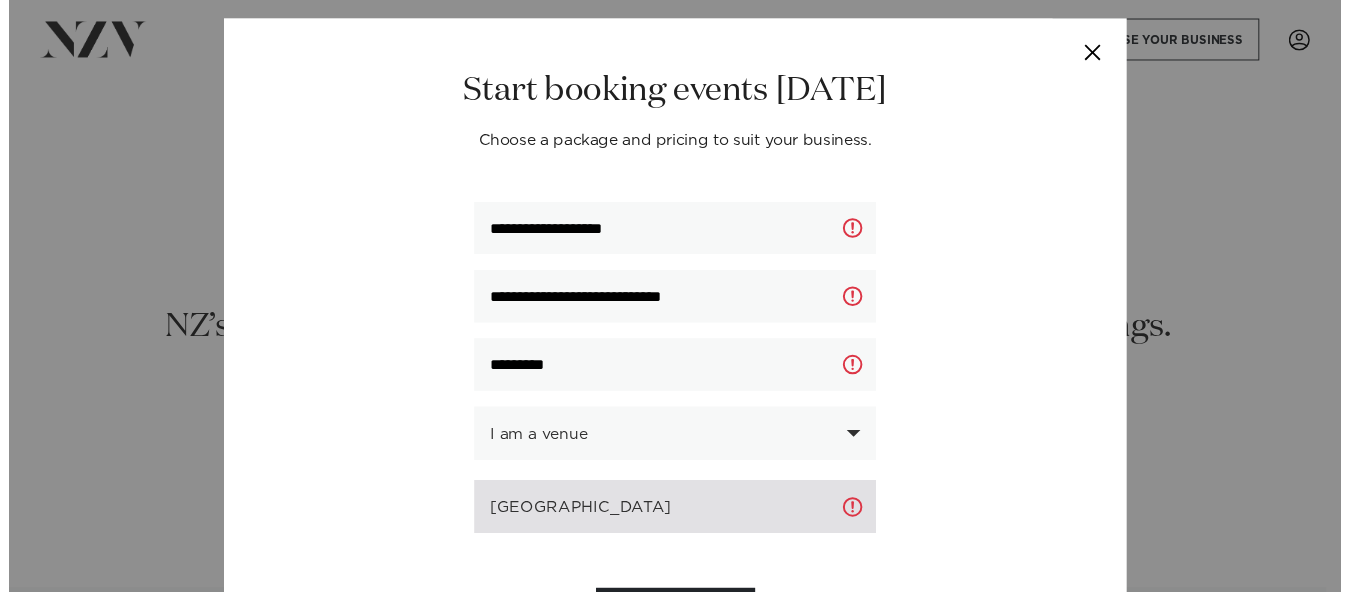 scroll, scrollTop: 0, scrollLeft: 0, axis: both 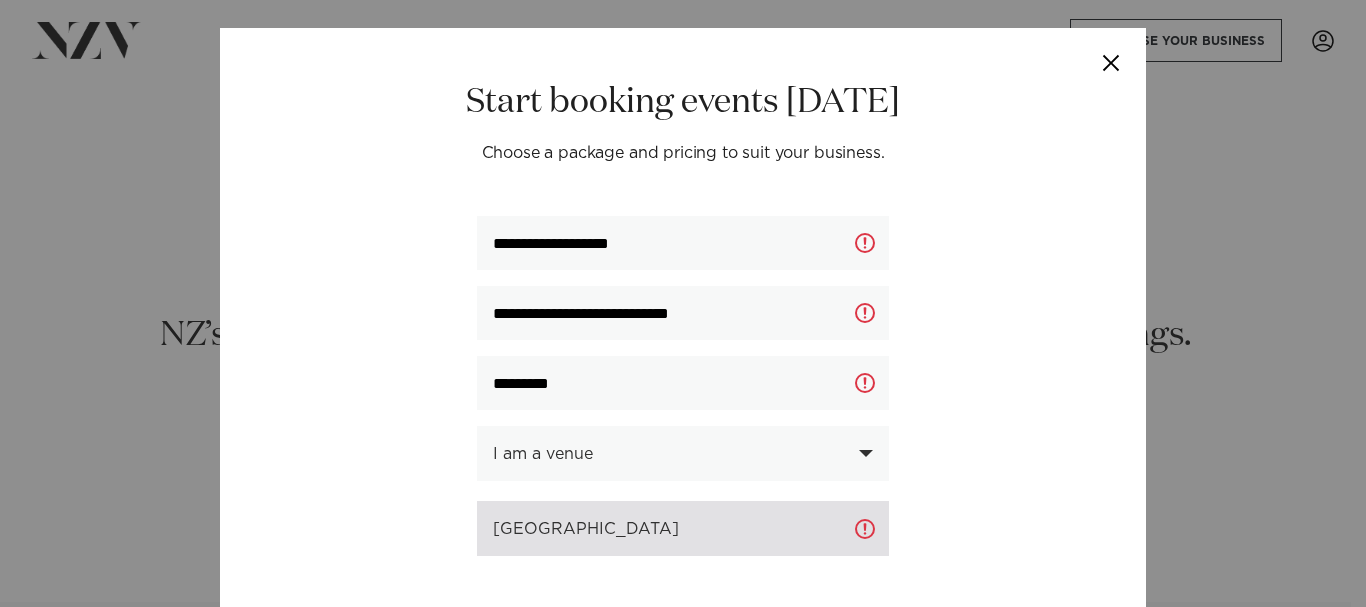 click at bounding box center (1111, 63) 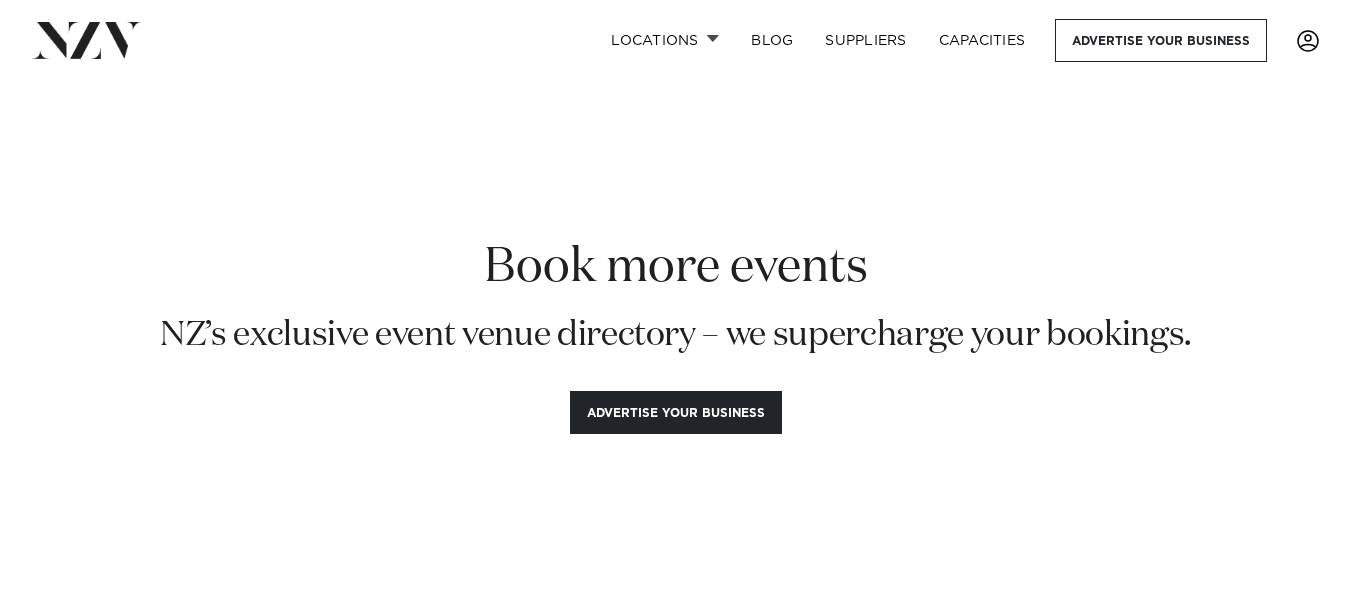 click at bounding box center (1308, 41) 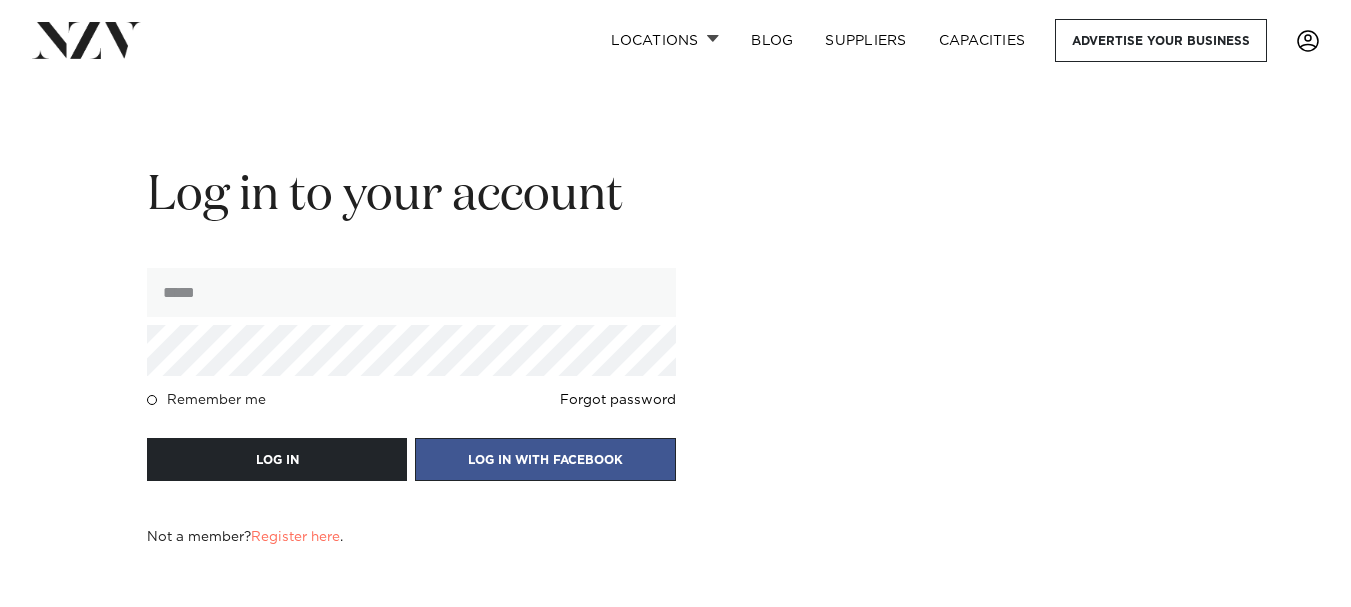 scroll, scrollTop: 0, scrollLeft: 0, axis: both 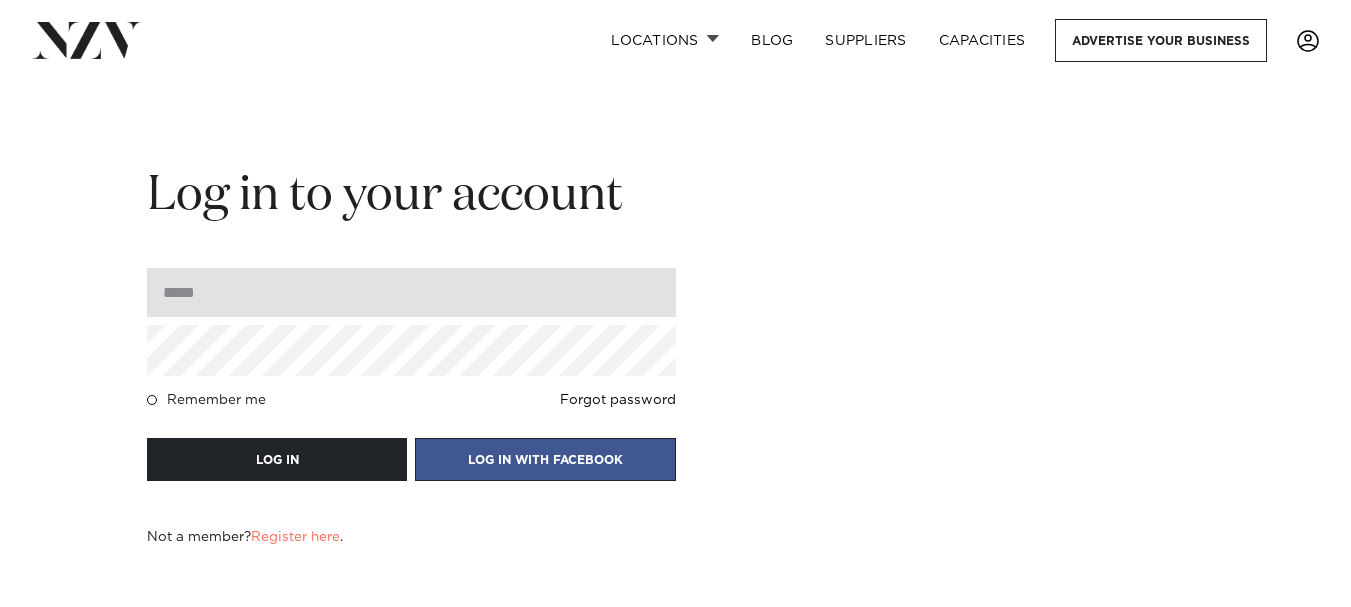click at bounding box center (411, 292) 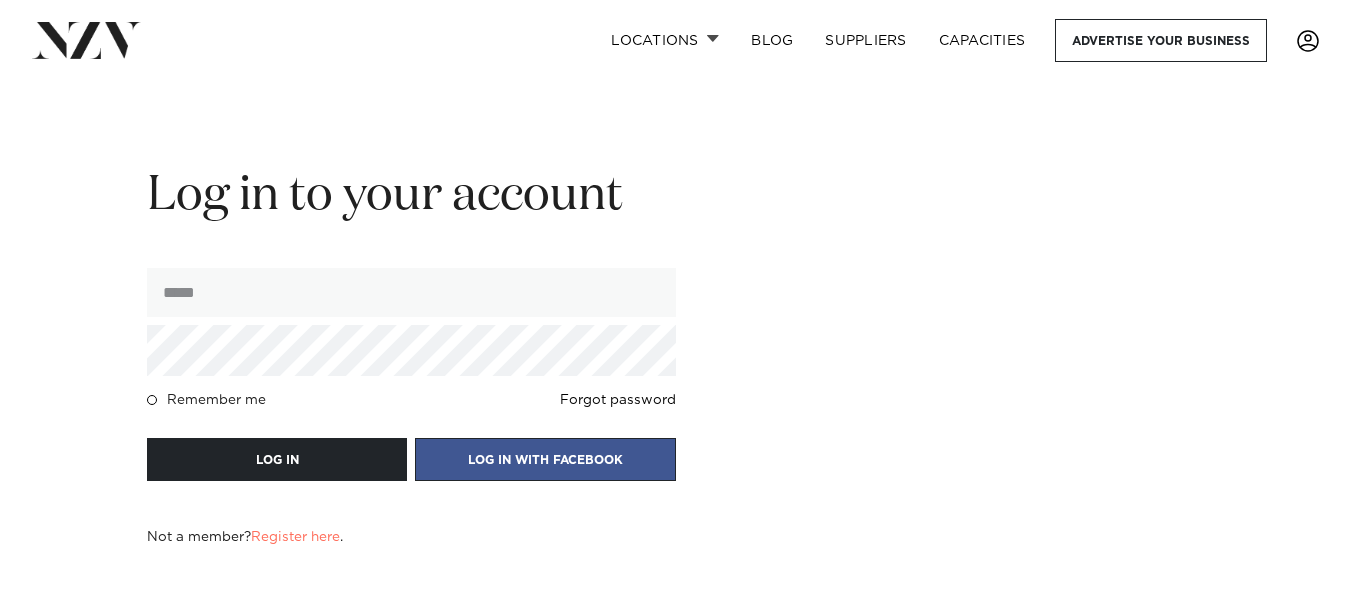 type on "**********" 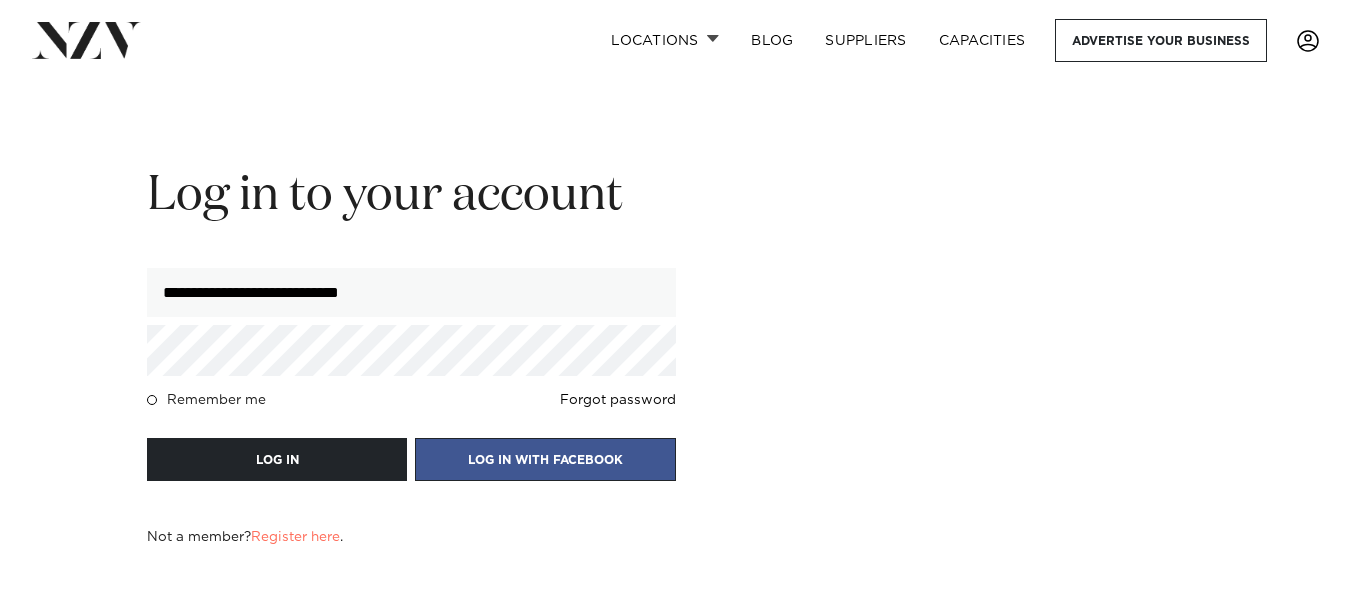 click at bounding box center [86, 40] 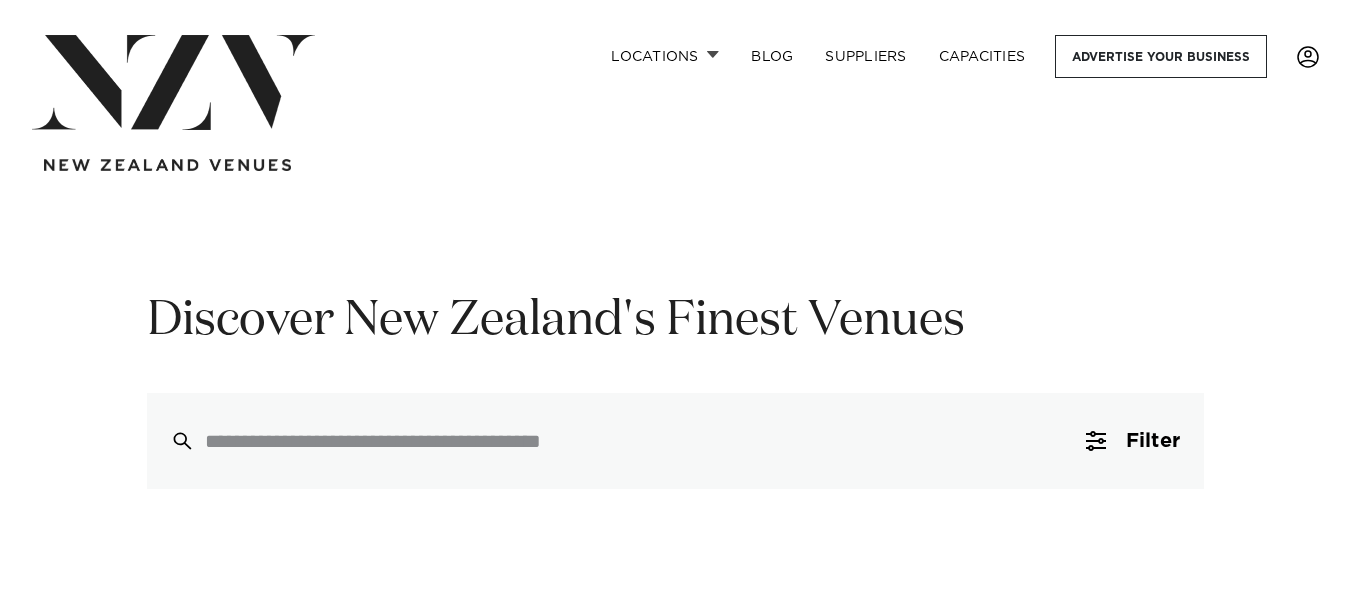 scroll, scrollTop: 0, scrollLeft: 0, axis: both 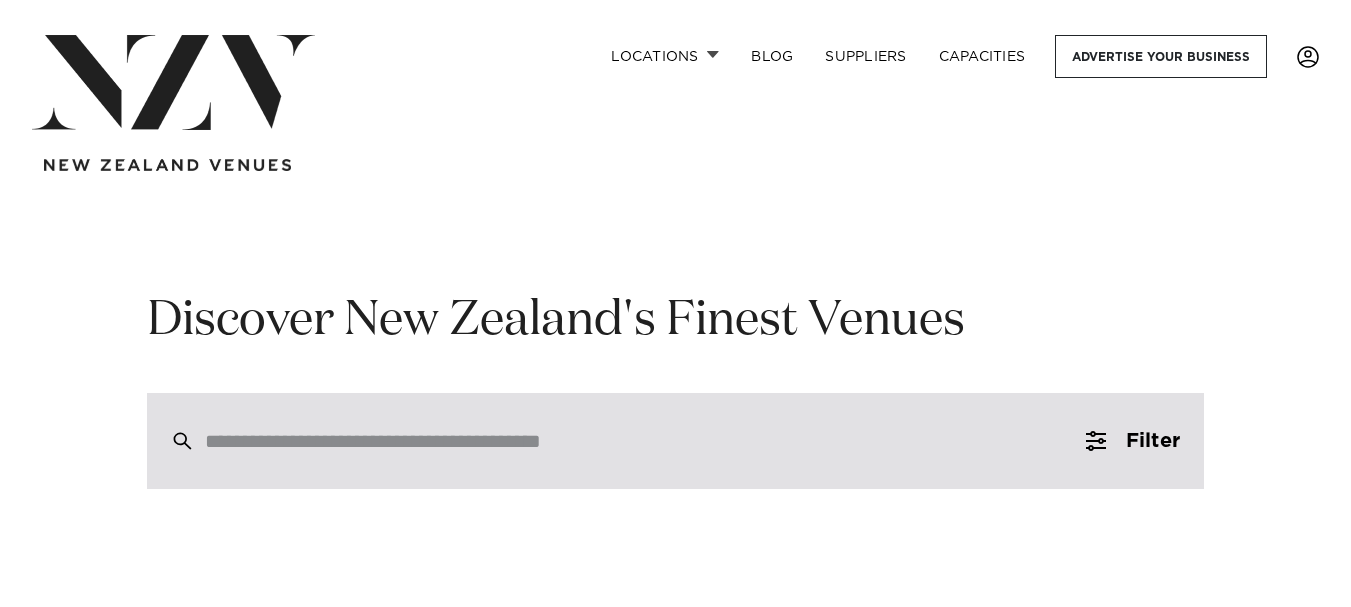 click at bounding box center (633, 441) 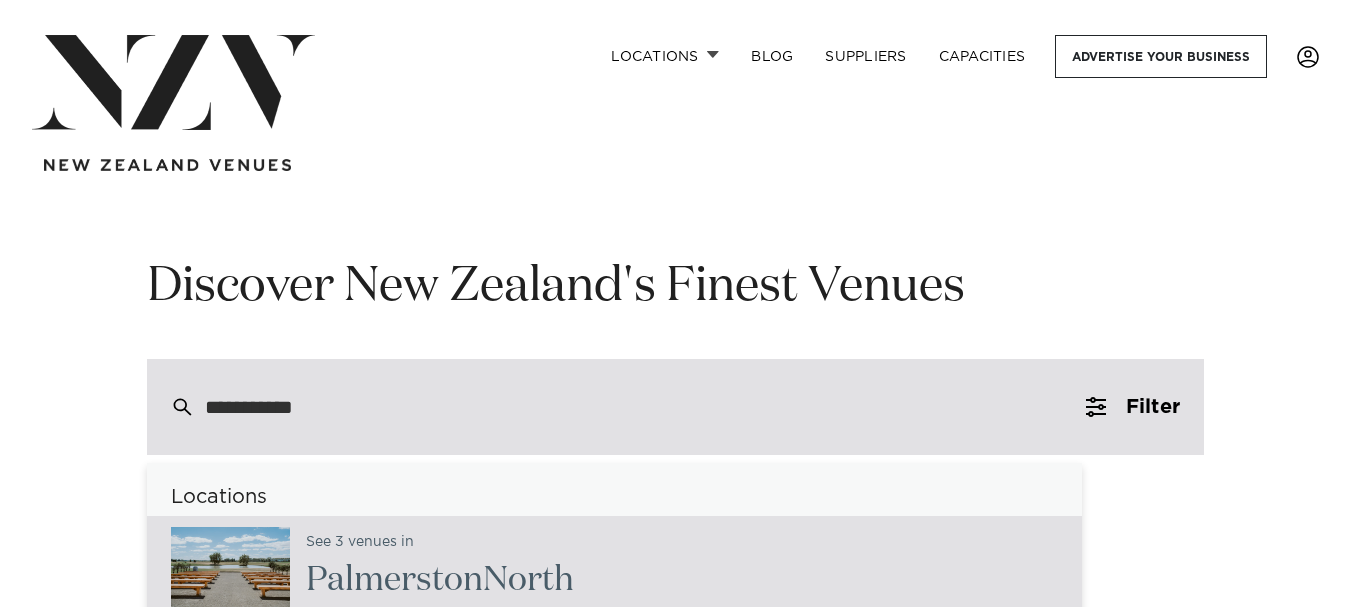 scroll, scrollTop: 0, scrollLeft: 0, axis: both 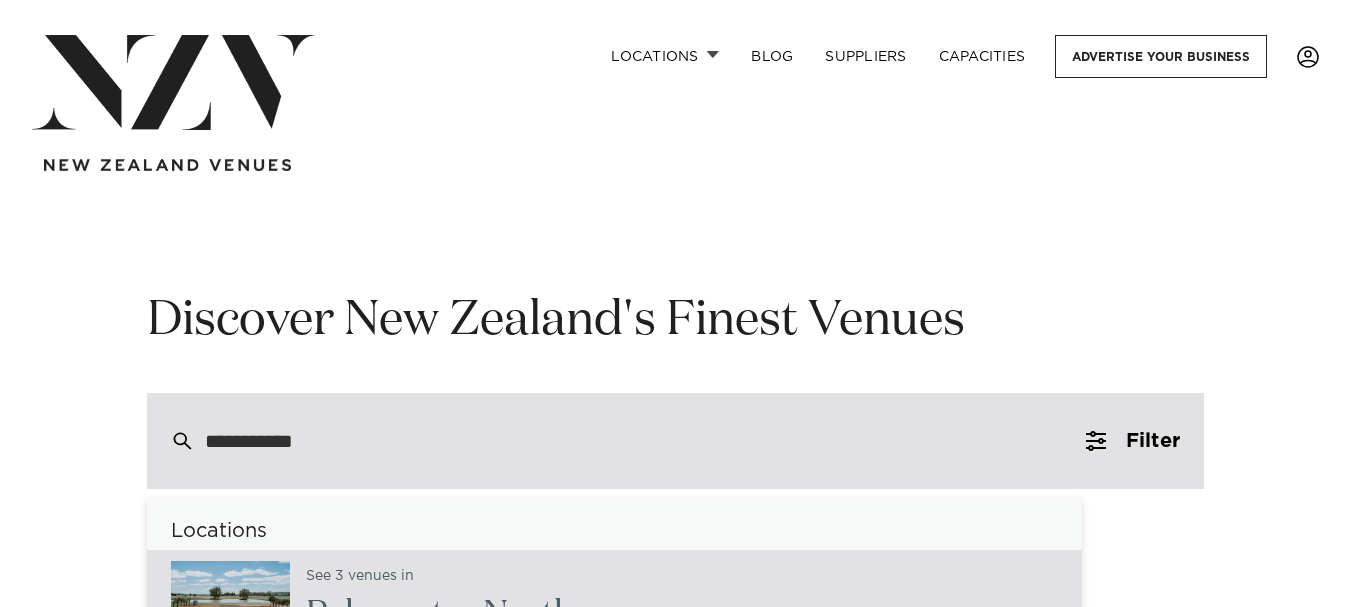 click on "**********" at bounding box center (633, 441) 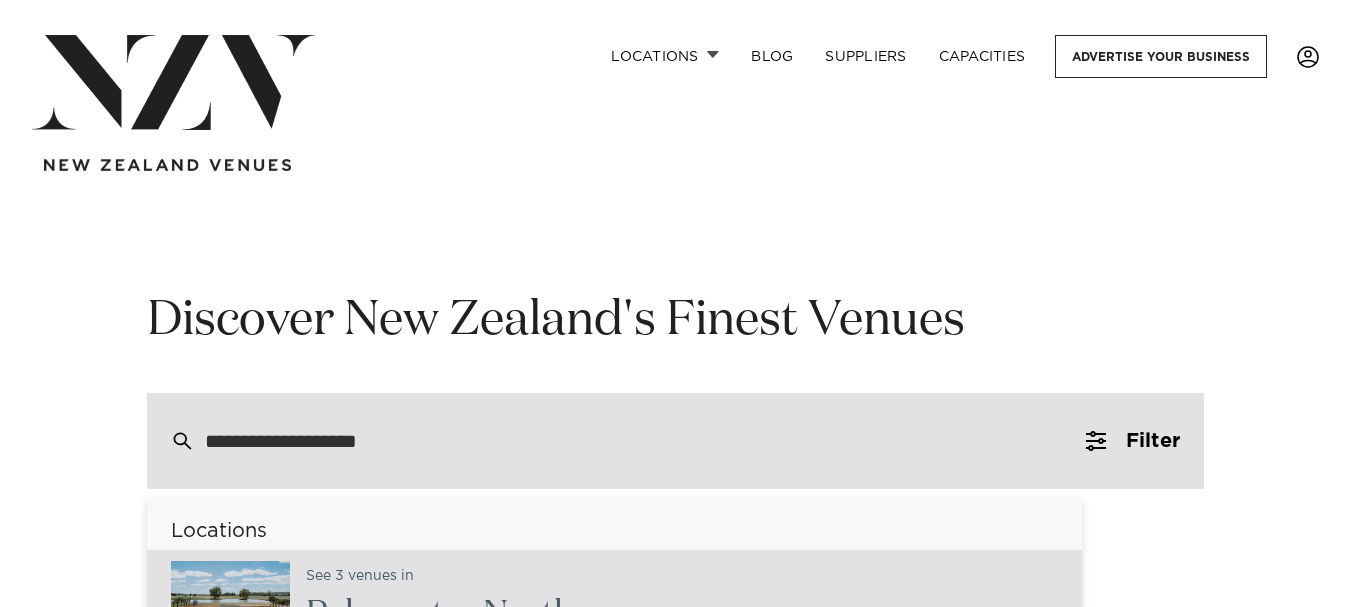 type on "**********" 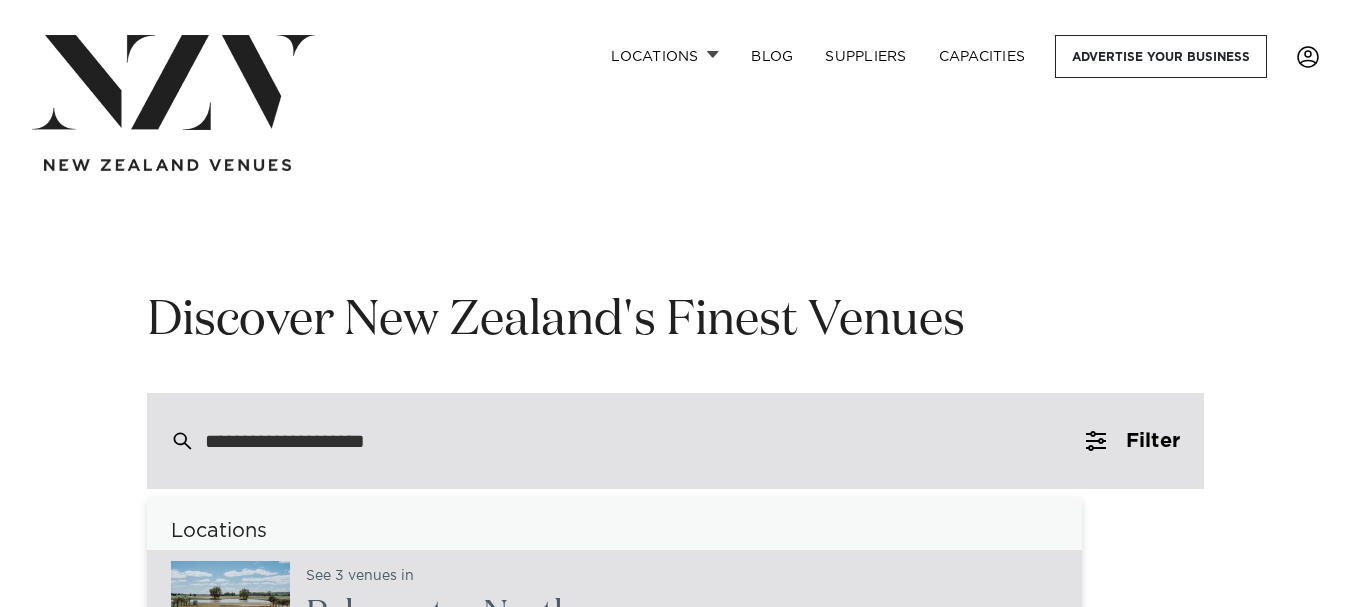 type on "**********" 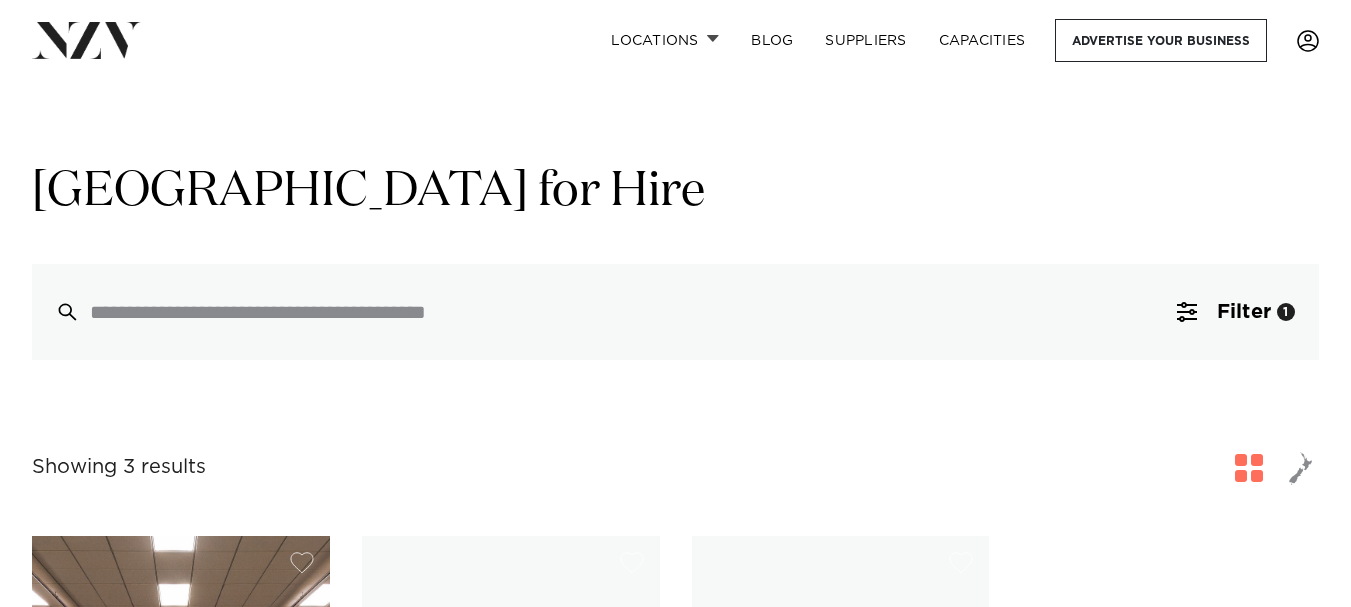 scroll, scrollTop: 0, scrollLeft: 0, axis: both 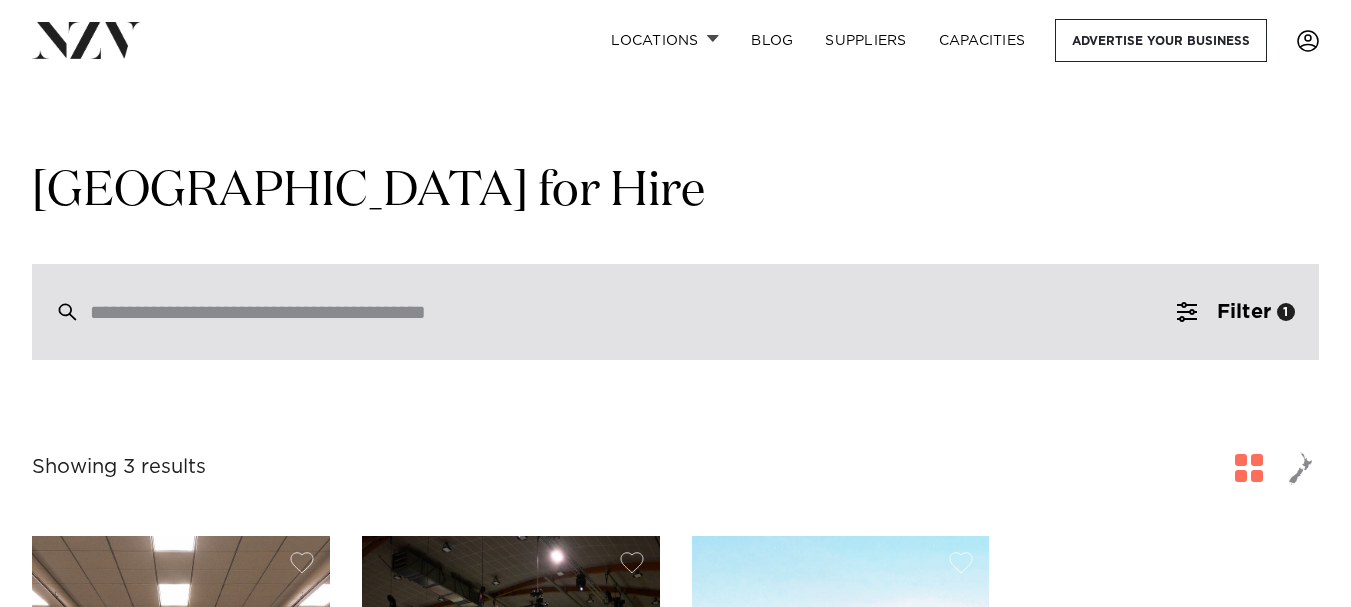click at bounding box center [633, 312] 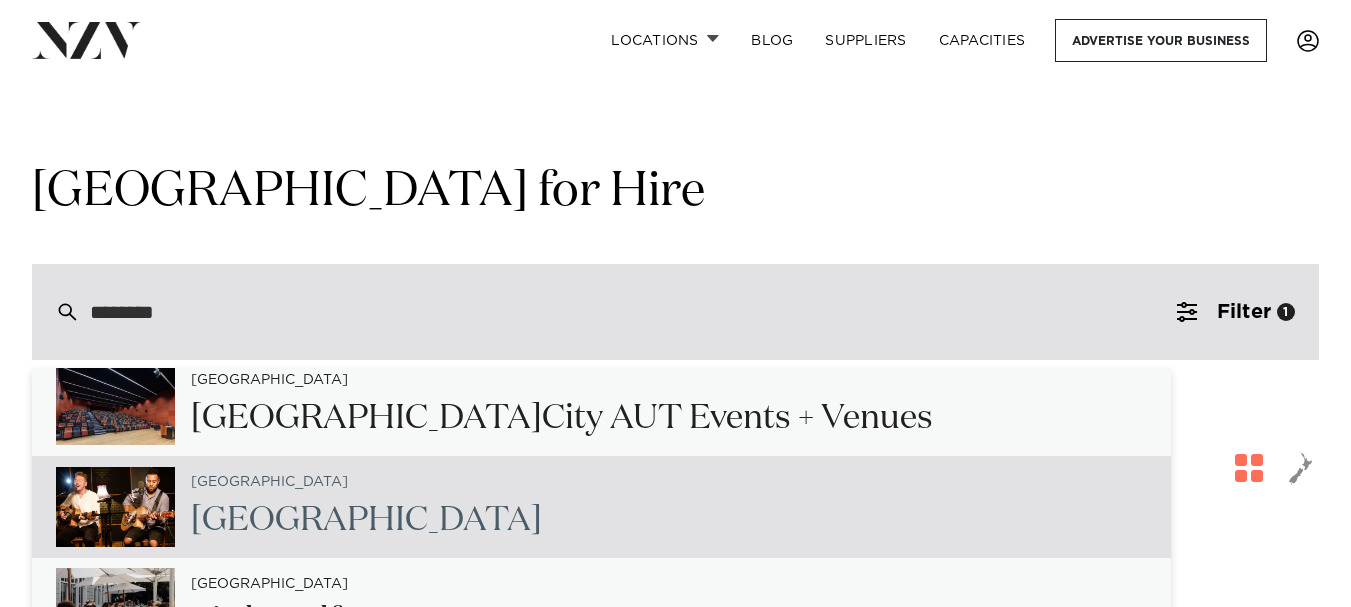 scroll, scrollTop: 2351, scrollLeft: 0, axis: vertical 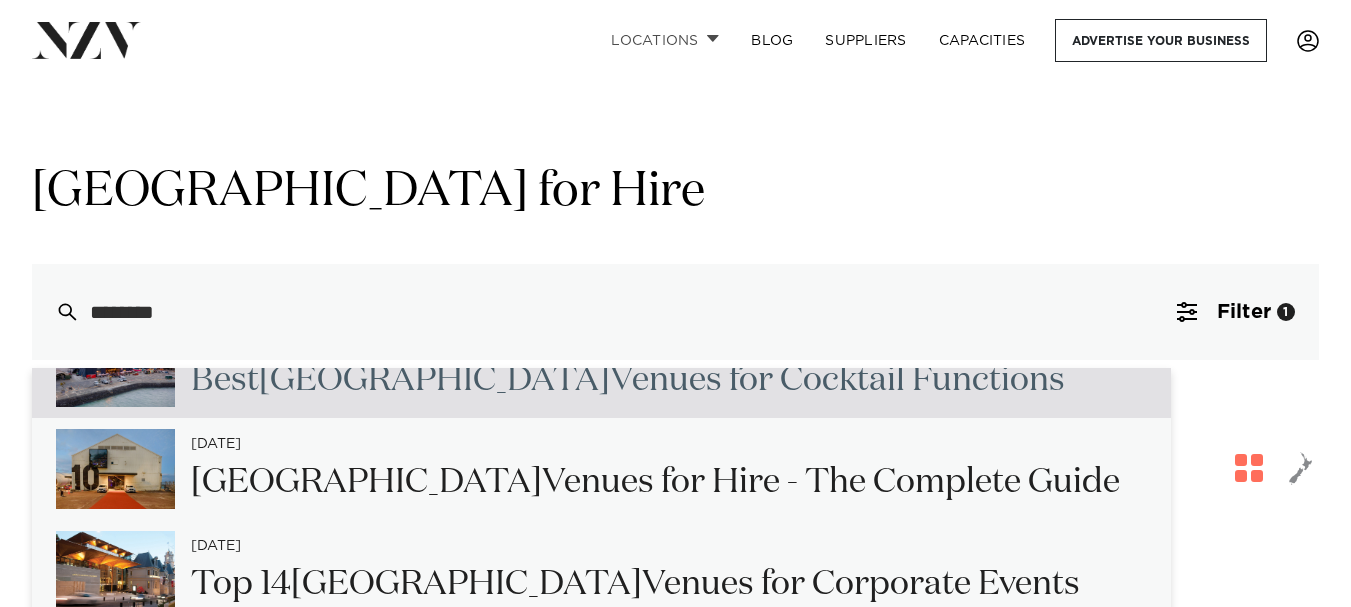 type on "********" 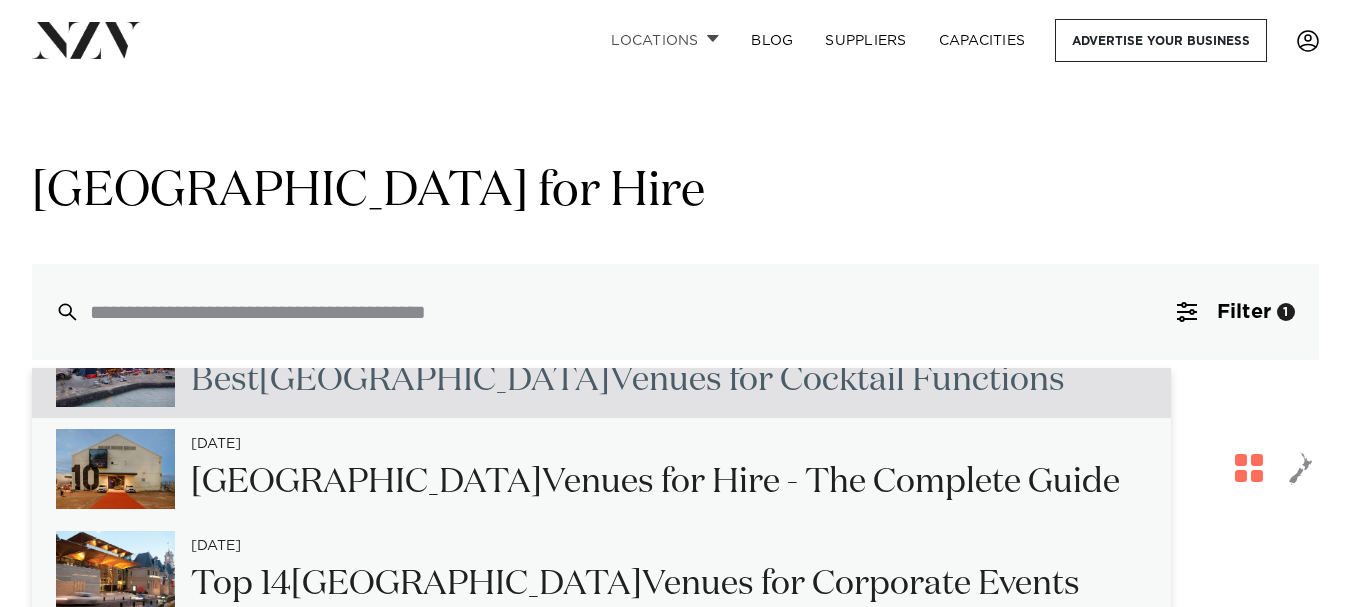 click on "Locations" at bounding box center (665, 40) 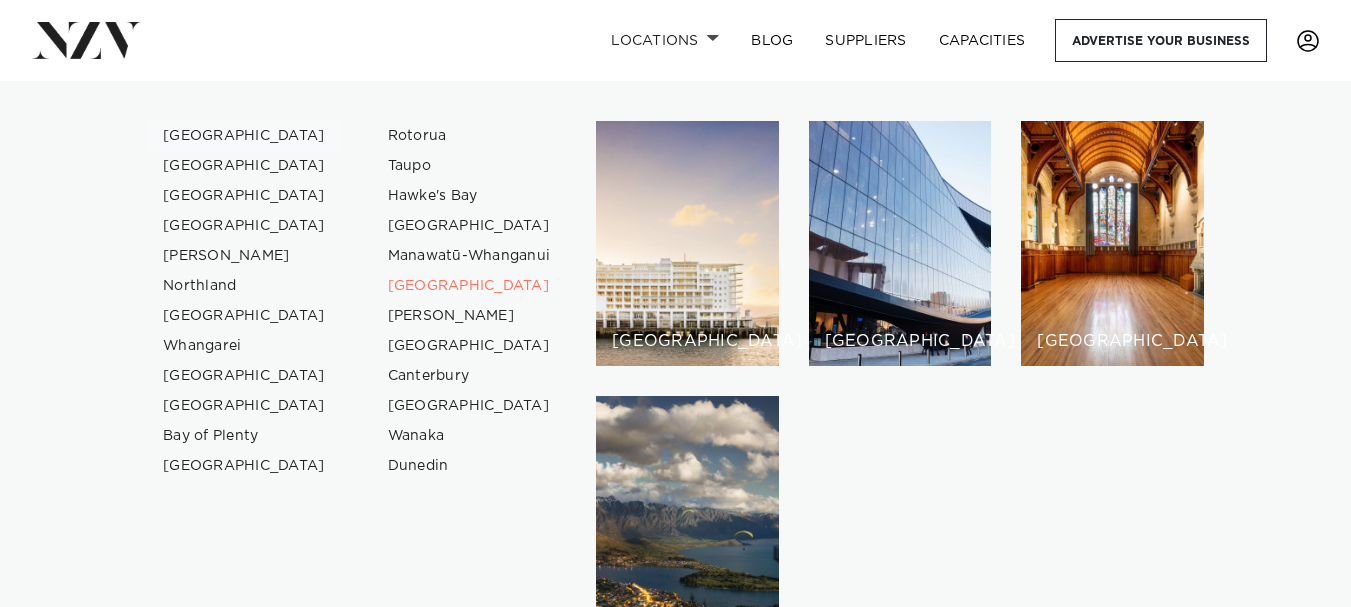click on "[GEOGRAPHIC_DATA]" at bounding box center (244, 136) 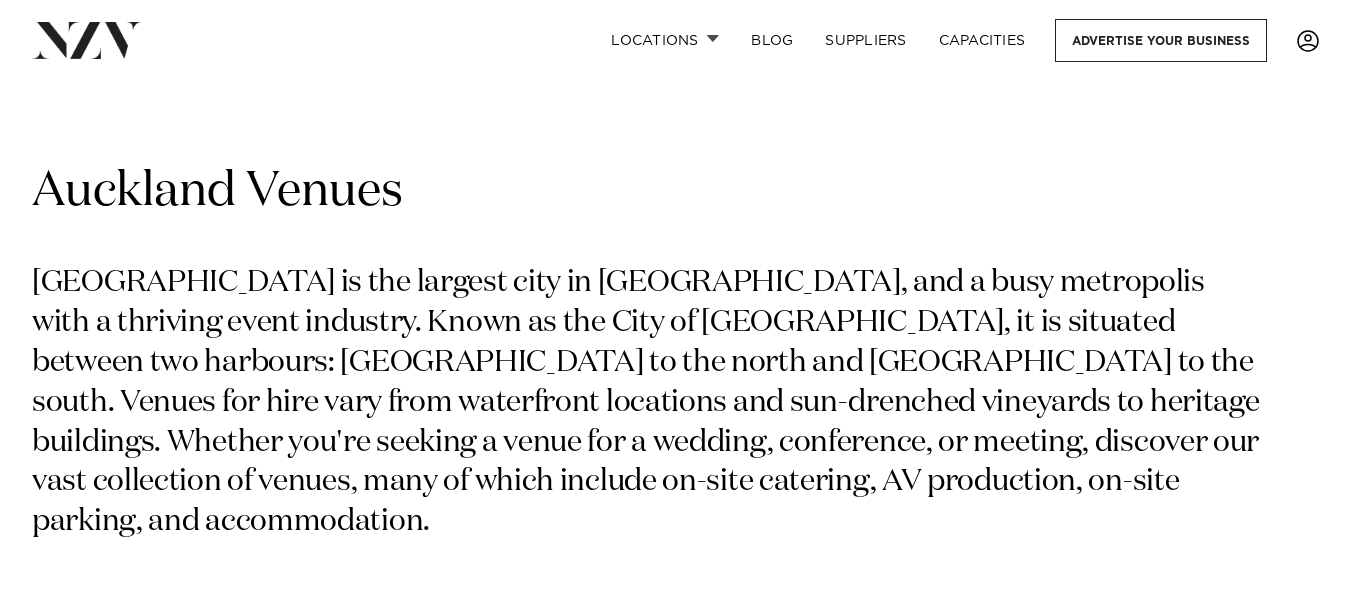 scroll, scrollTop: 0, scrollLeft: 0, axis: both 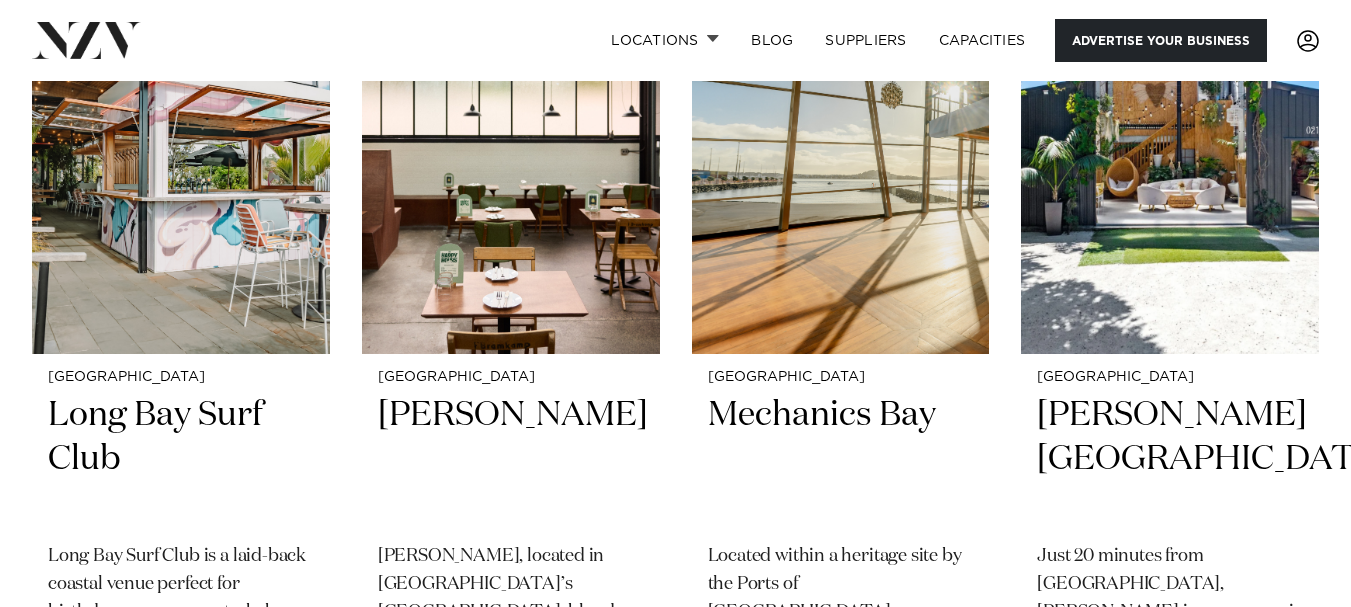 click on "Advertise your
business" at bounding box center (1161, 40) 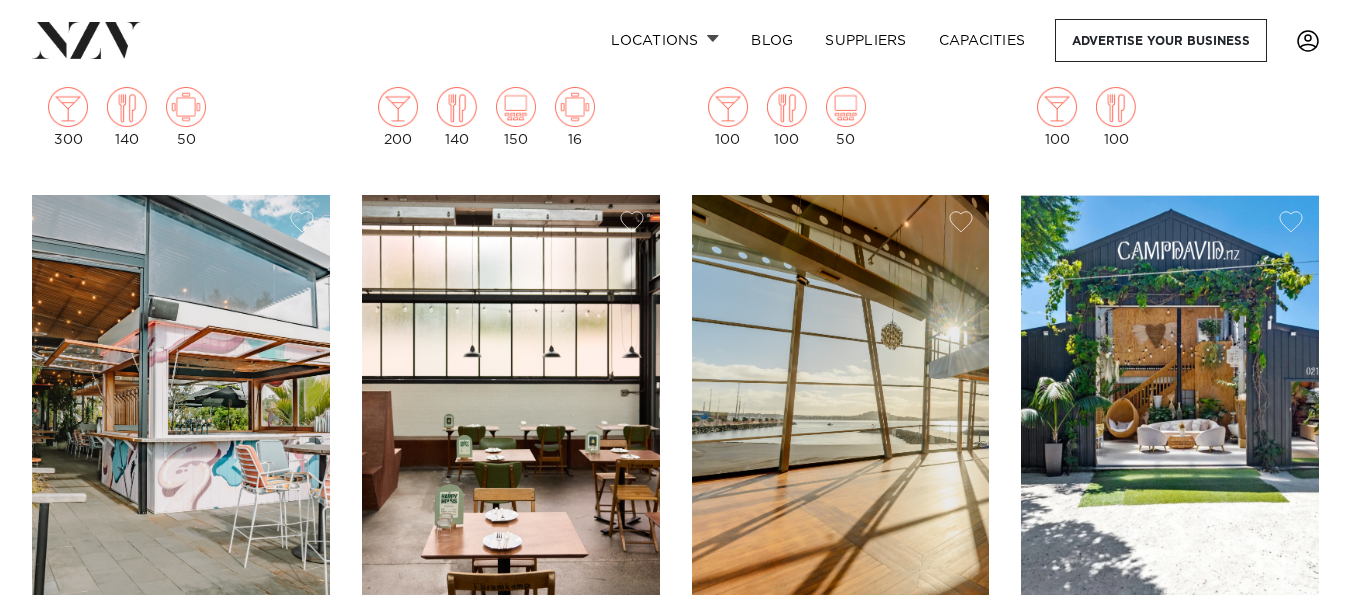 scroll, scrollTop: 24359, scrollLeft: 0, axis: vertical 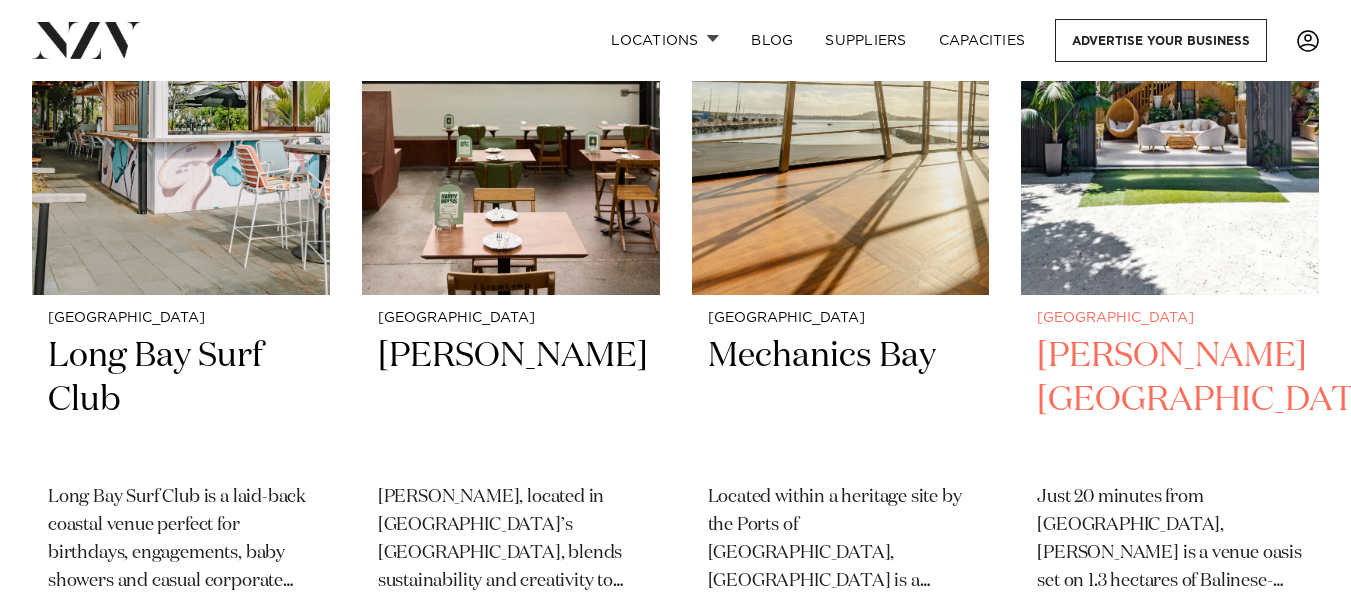 click on "Just 20 minutes from Auckland, Camp David is a venue oasis set on 1.3 hectares of Balinese-style gardens and lakes. Located on Waimauku Station Road, it’s ideal for weddings, private events, and corporate functions. At the heart of the property is a restored barn seats up to 160 guests with outdoor marquee options for larger gatherings." at bounding box center [1170, 540] 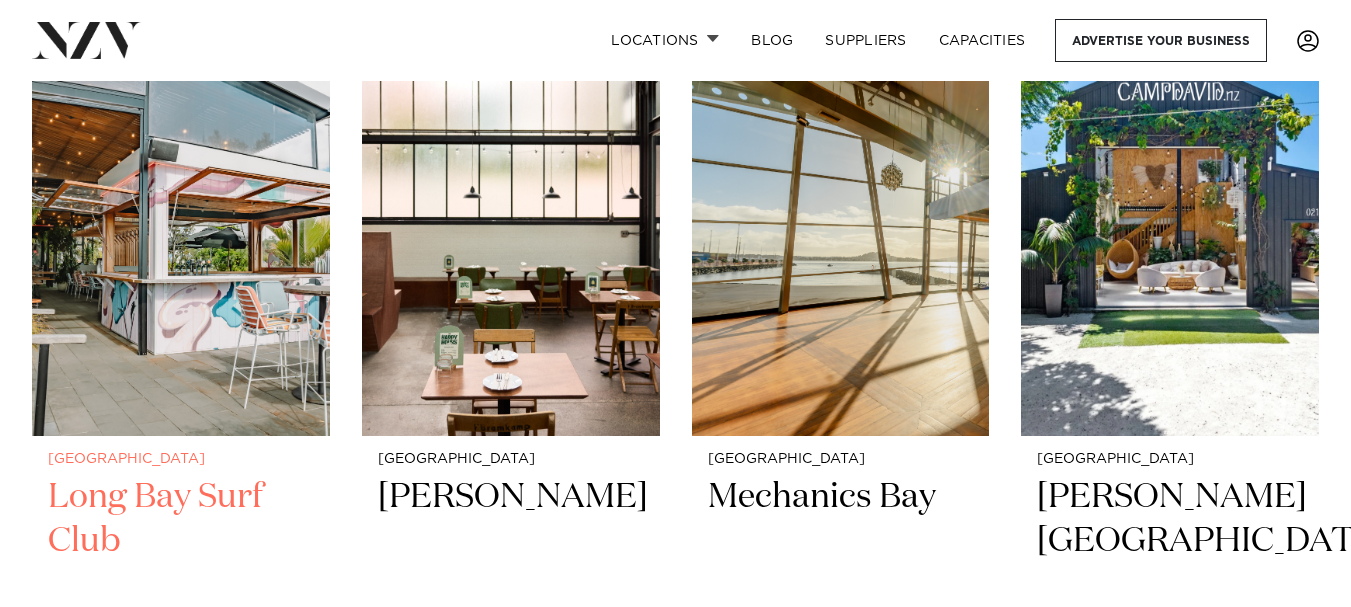 click at bounding box center (181, 235) 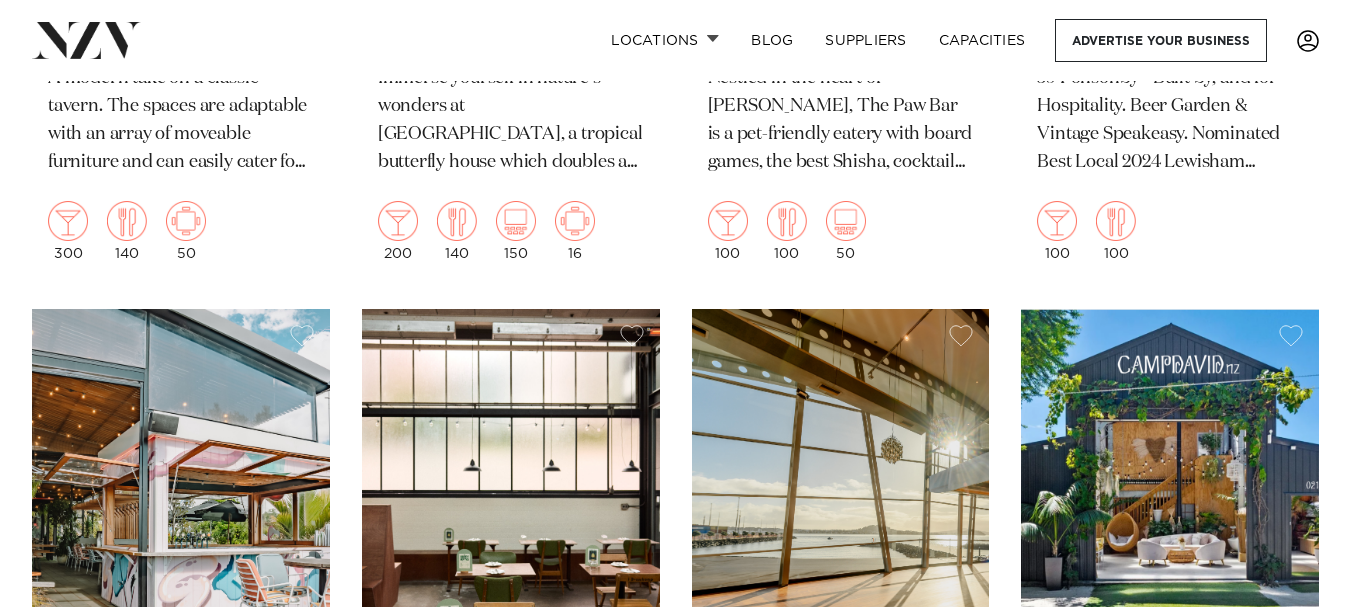 scroll, scrollTop: 24077, scrollLeft: 0, axis: vertical 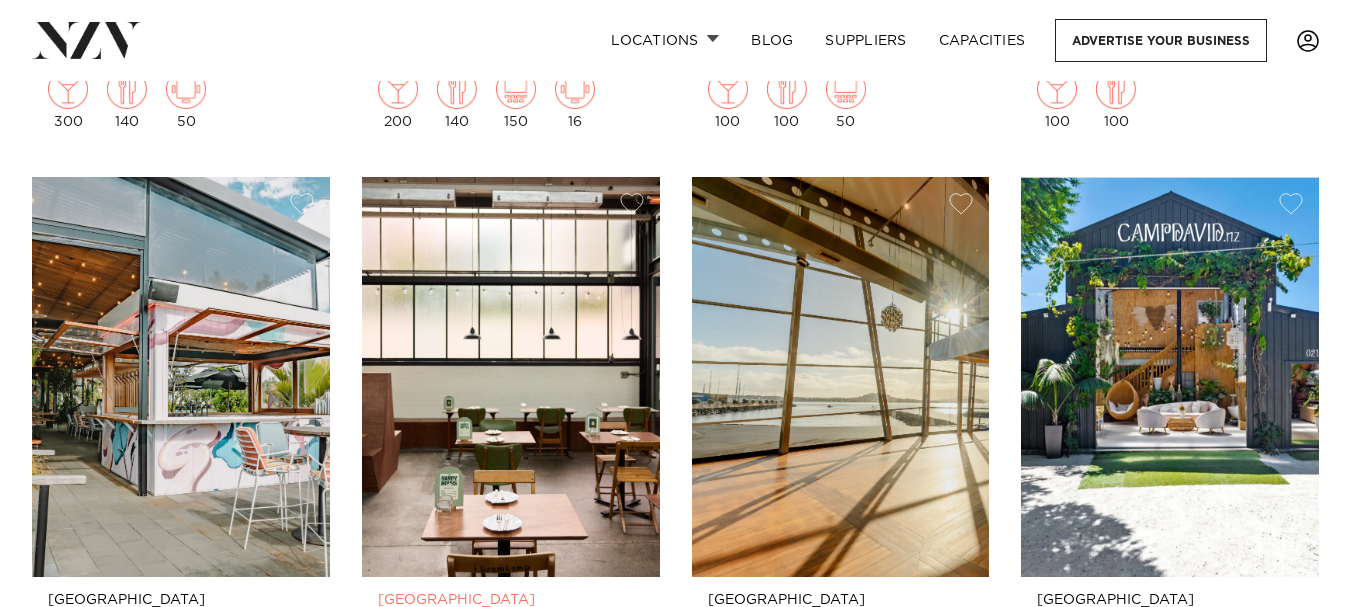 click at bounding box center [511, 376] 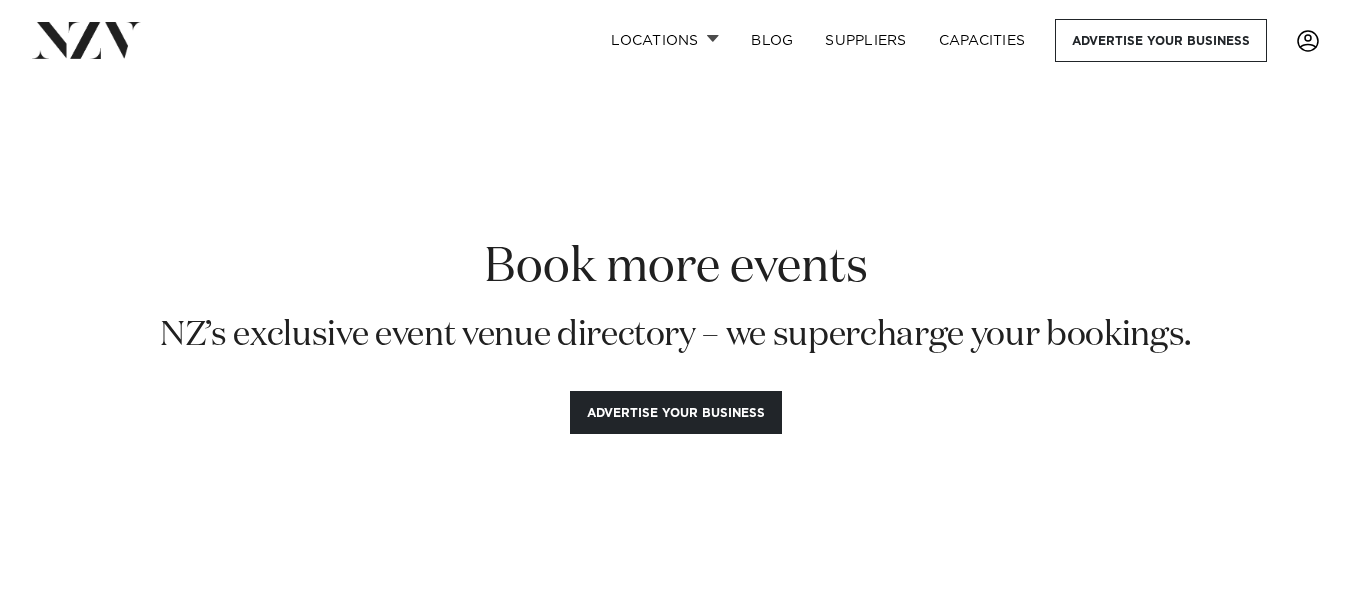 scroll, scrollTop: 0, scrollLeft: 0, axis: both 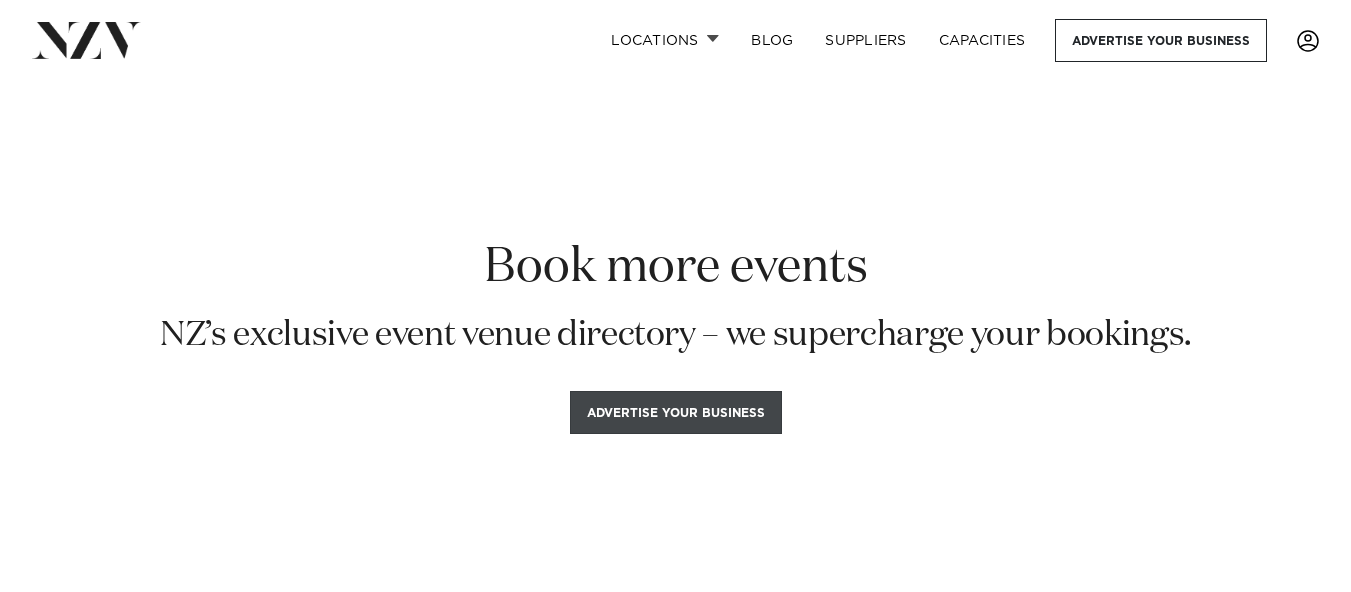 click on "Advertise your business" at bounding box center [676, 412] 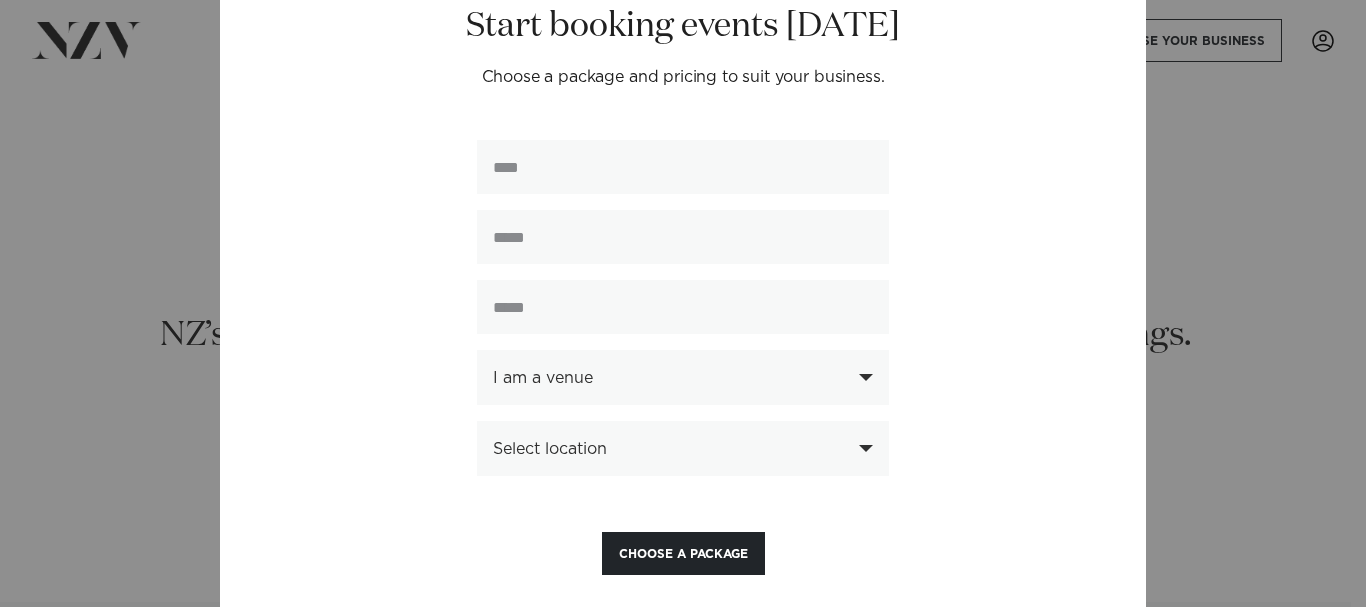 scroll, scrollTop: 130, scrollLeft: 0, axis: vertical 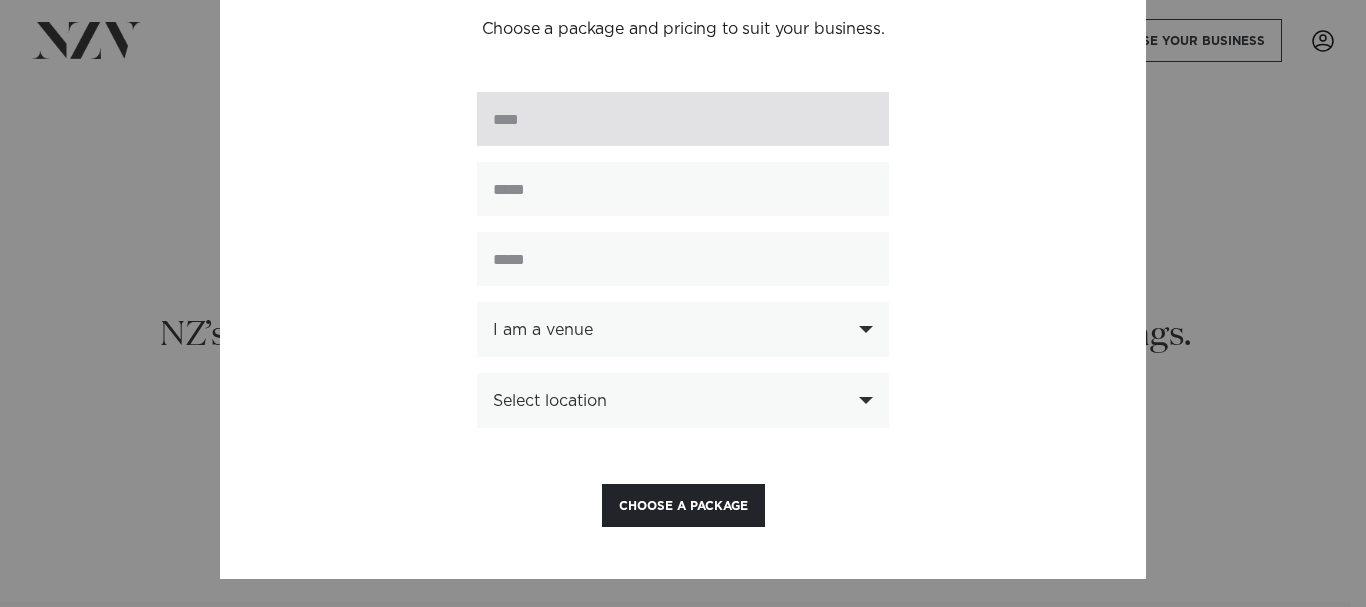 click at bounding box center [683, 119] 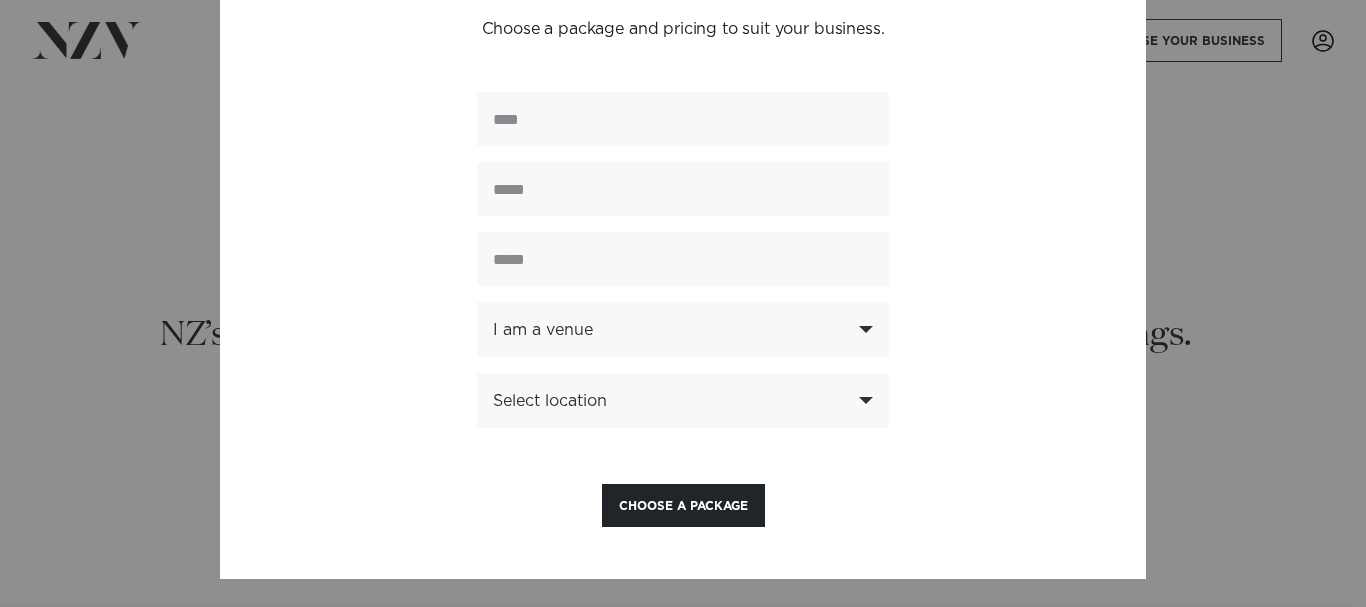 click on "**********" at bounding box center (683, 303) 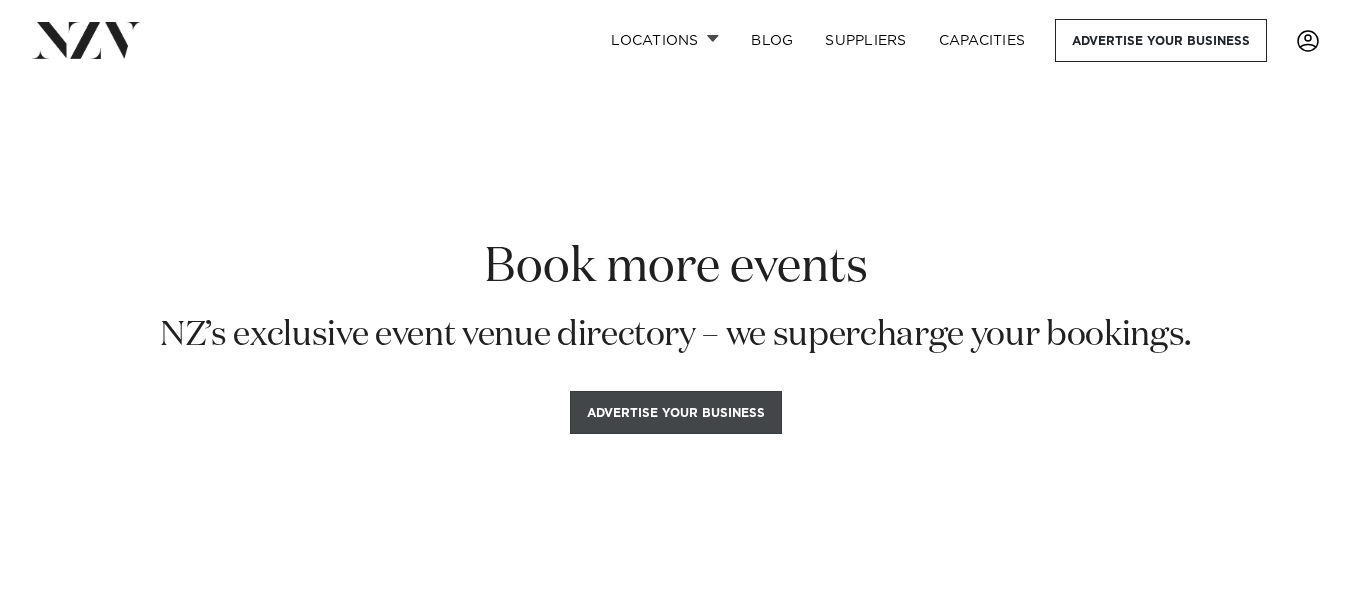 click on "Advertise your business" at bounding box center [676, 412] 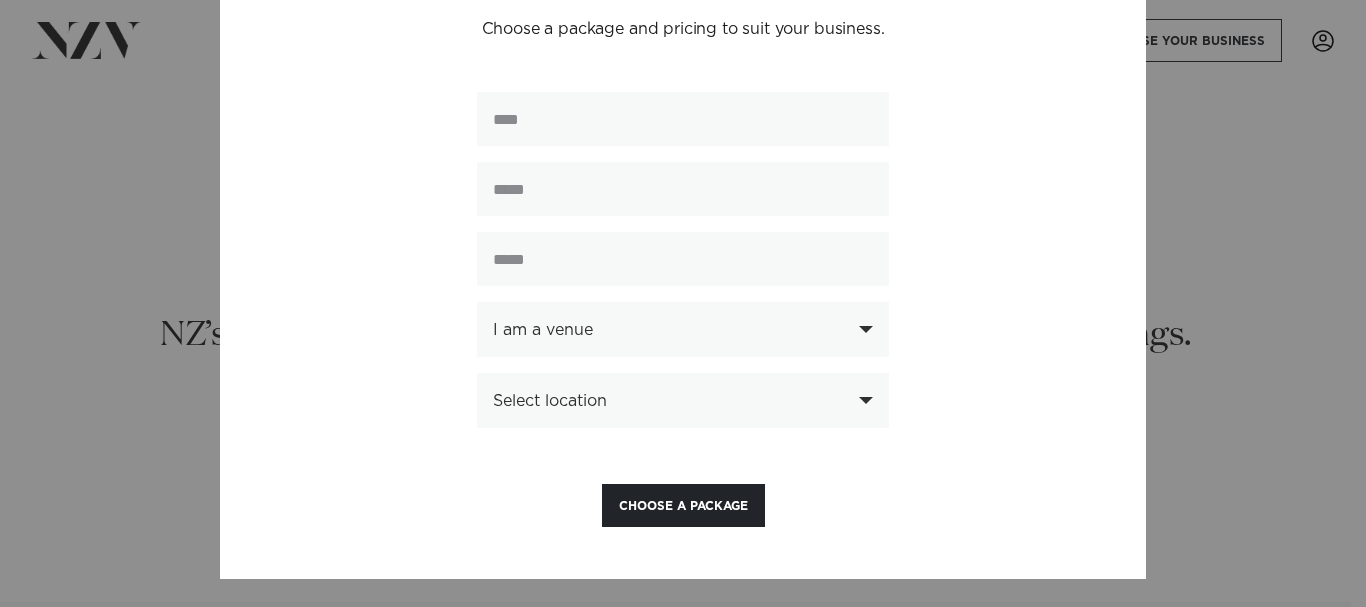 scroll, scrollTop: 30, scrollLeft: 0, axis: vertical 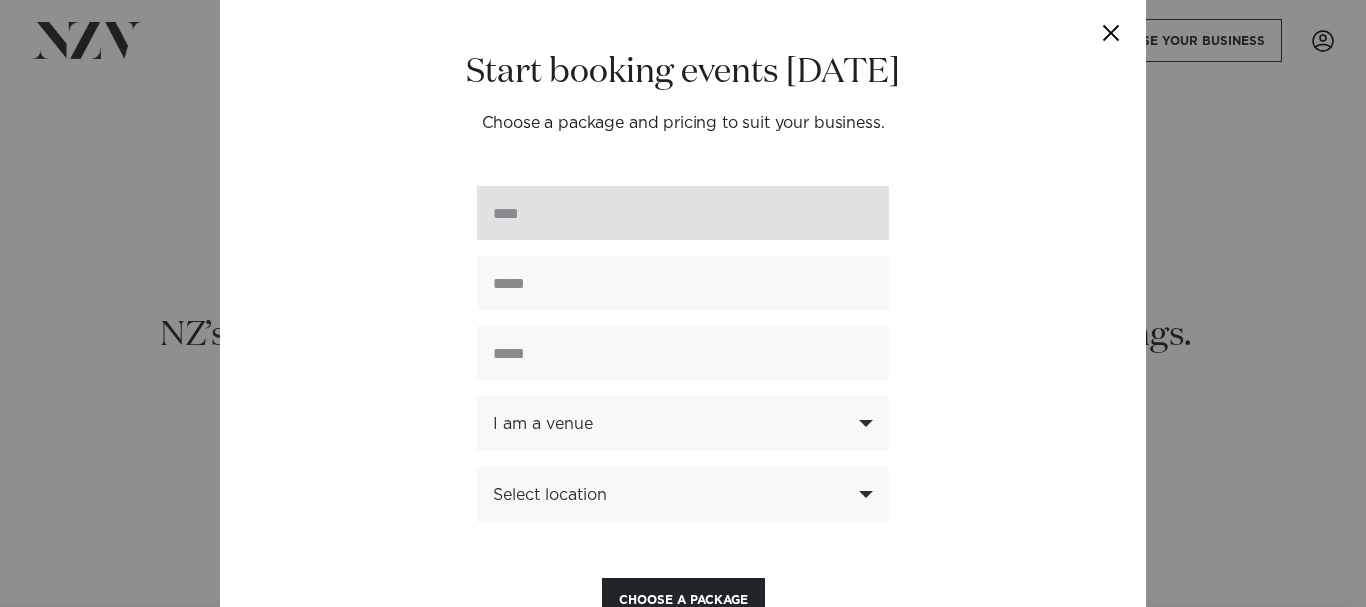 click at bounding box center [683, 213] 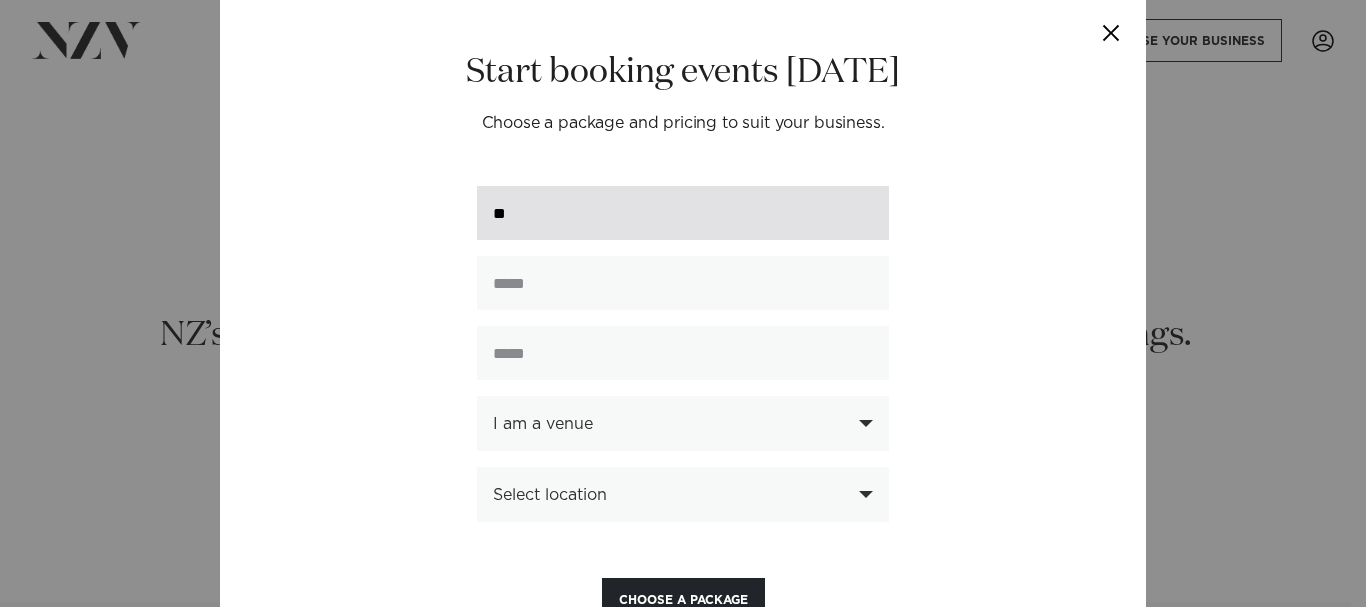 type on "*" 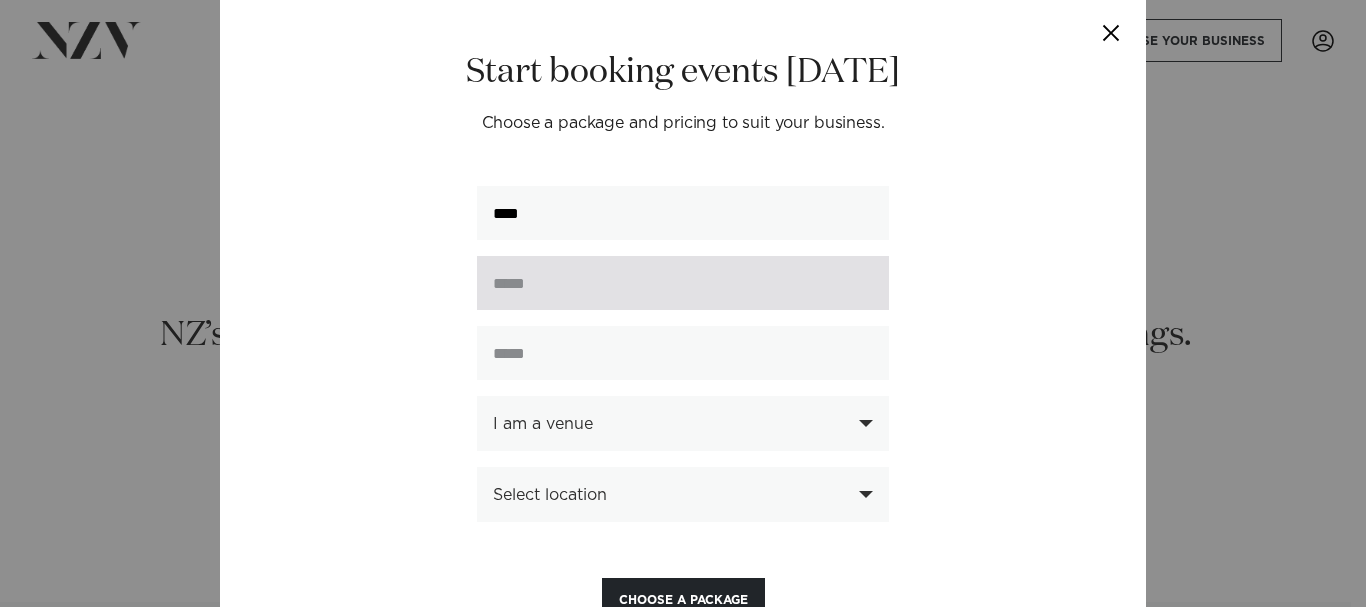 type on "****" 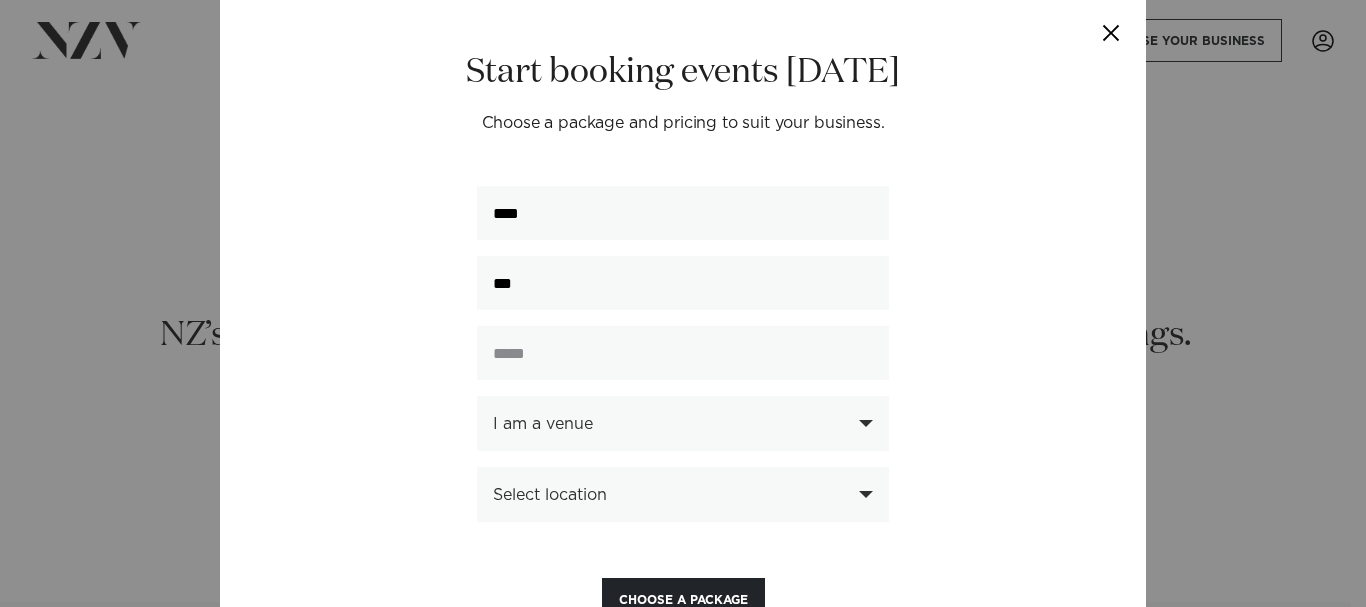 type on "**********" 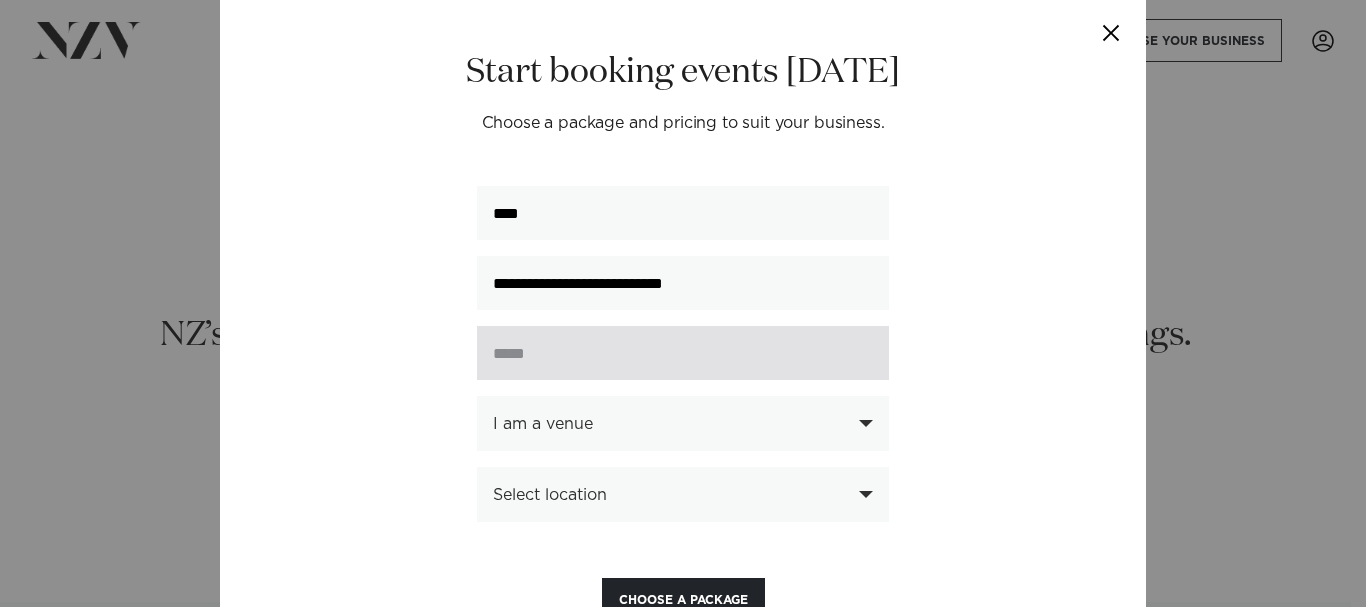 click at bounding box center [683, 353] 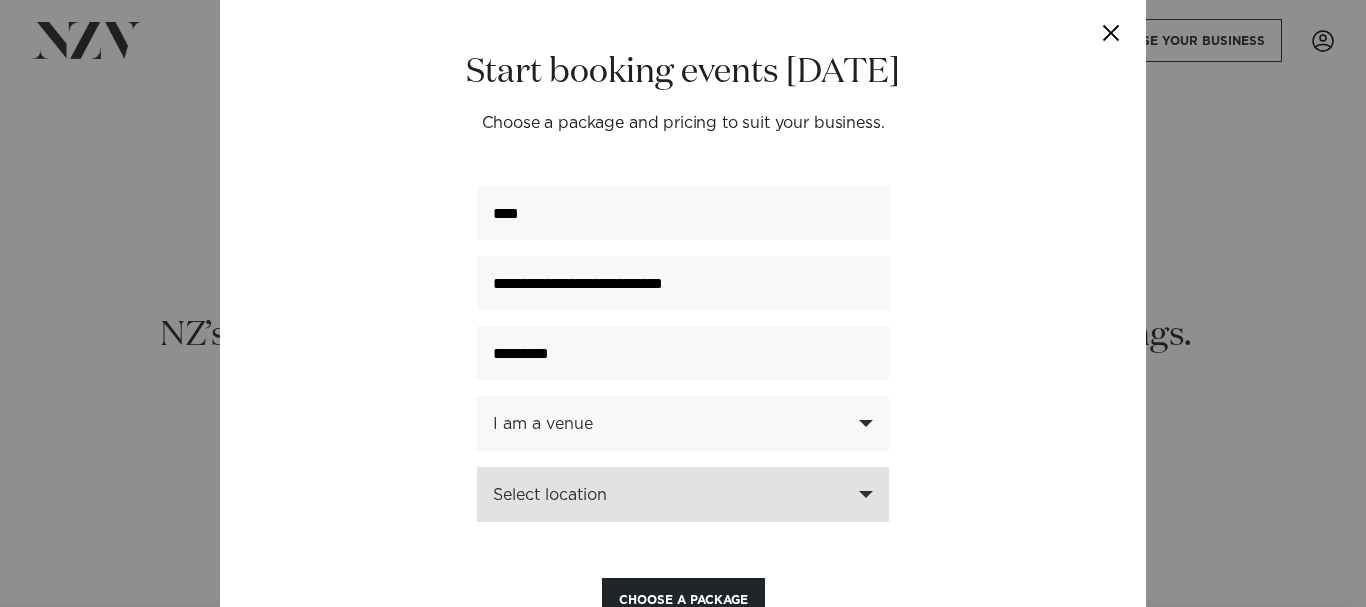 click on "Select location" at bounding box center [683, 494] 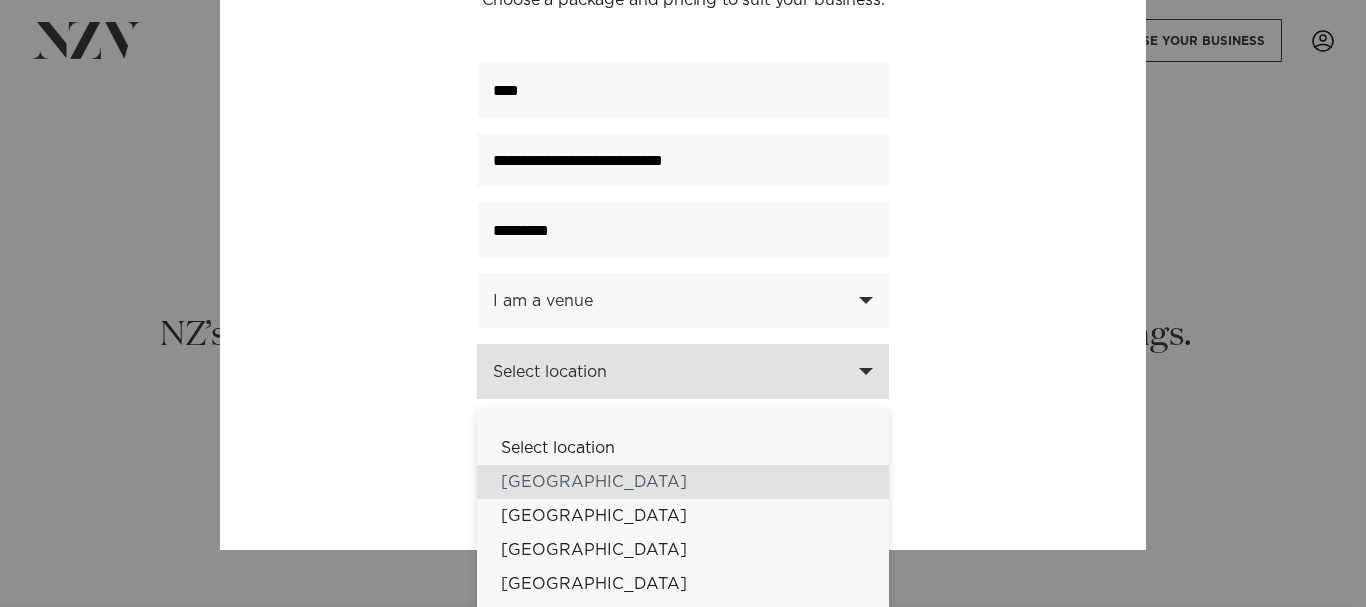 click on "[GEOGRAPHIC_DATA]" at bounding box center (683, 482) 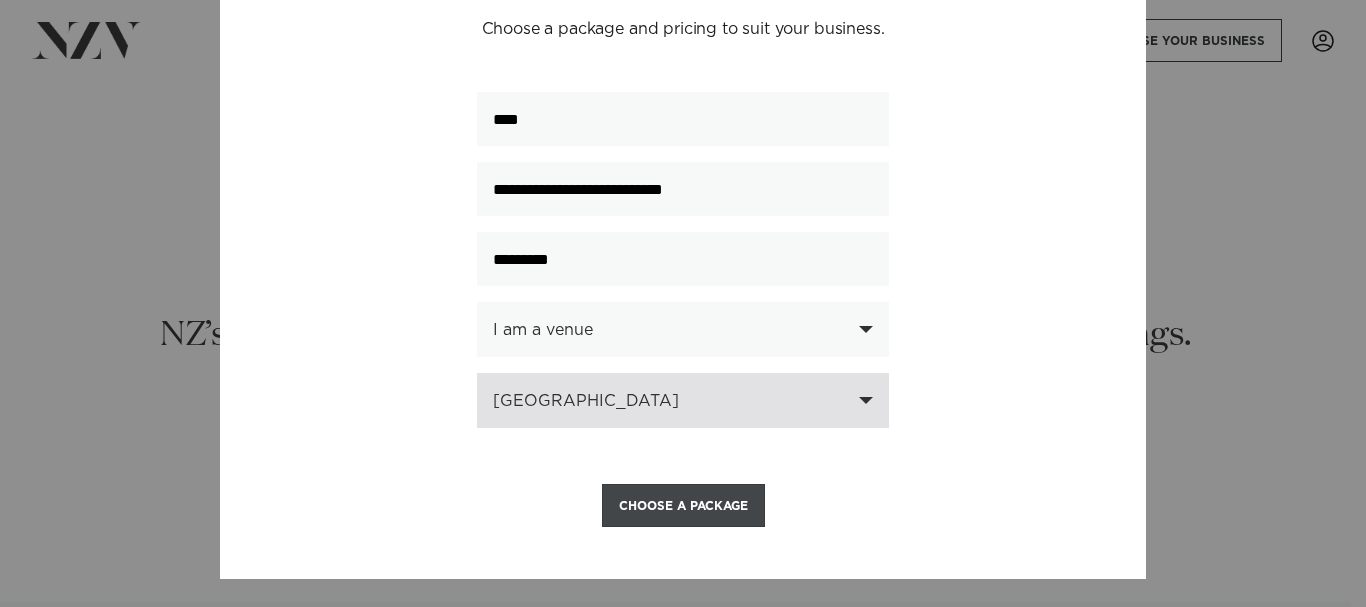 click on "Choose a Package" at bounding box center (683, 505) 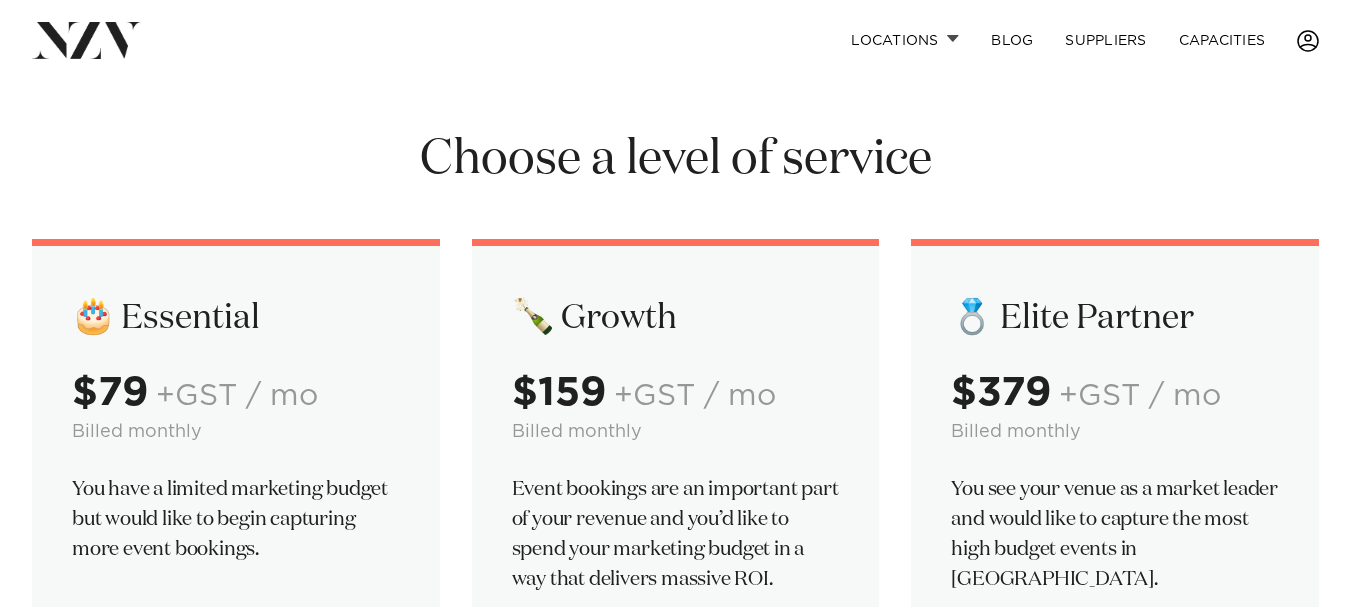 scroll, scrollTop: 0, scrollLeft: 0, axis: both 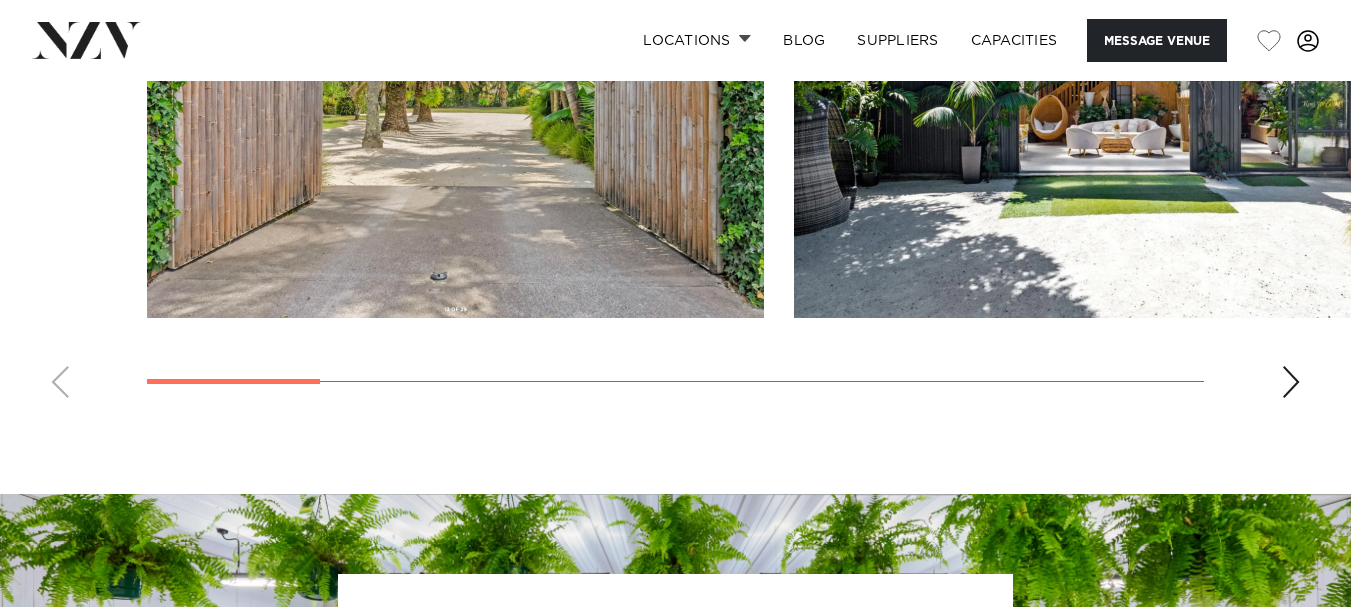 click at bounding box center [1291, 382] 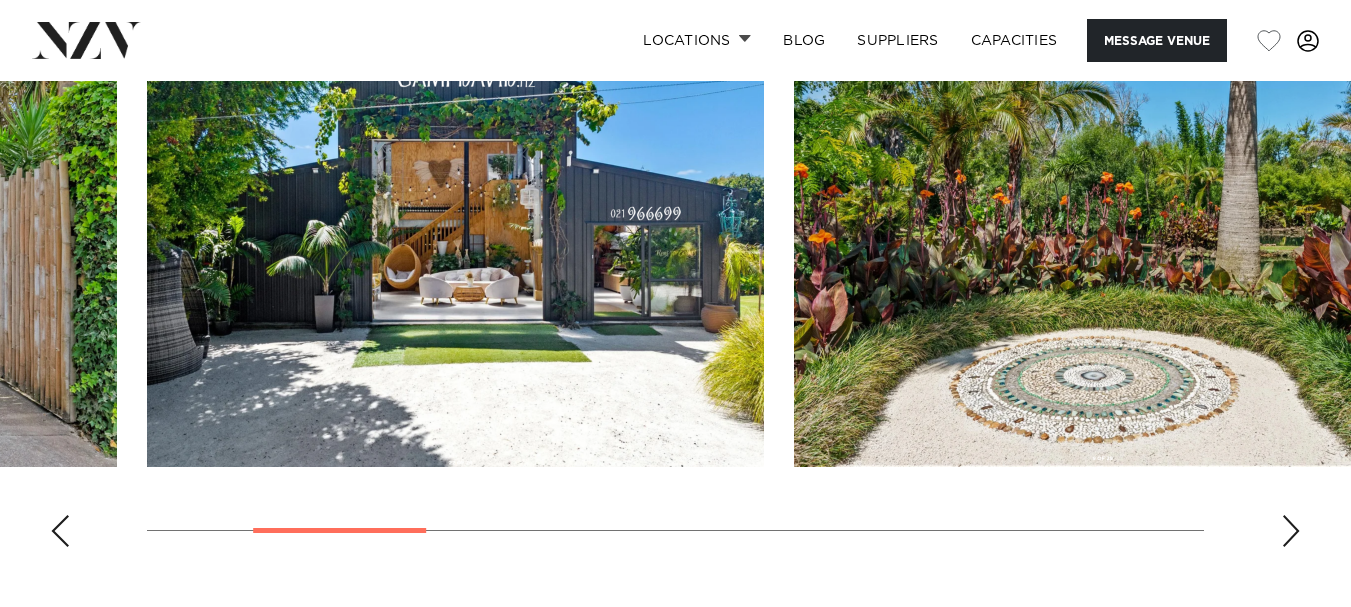 scroll, scrollTop: 2000, scrollLeft: 0, axis: vertical 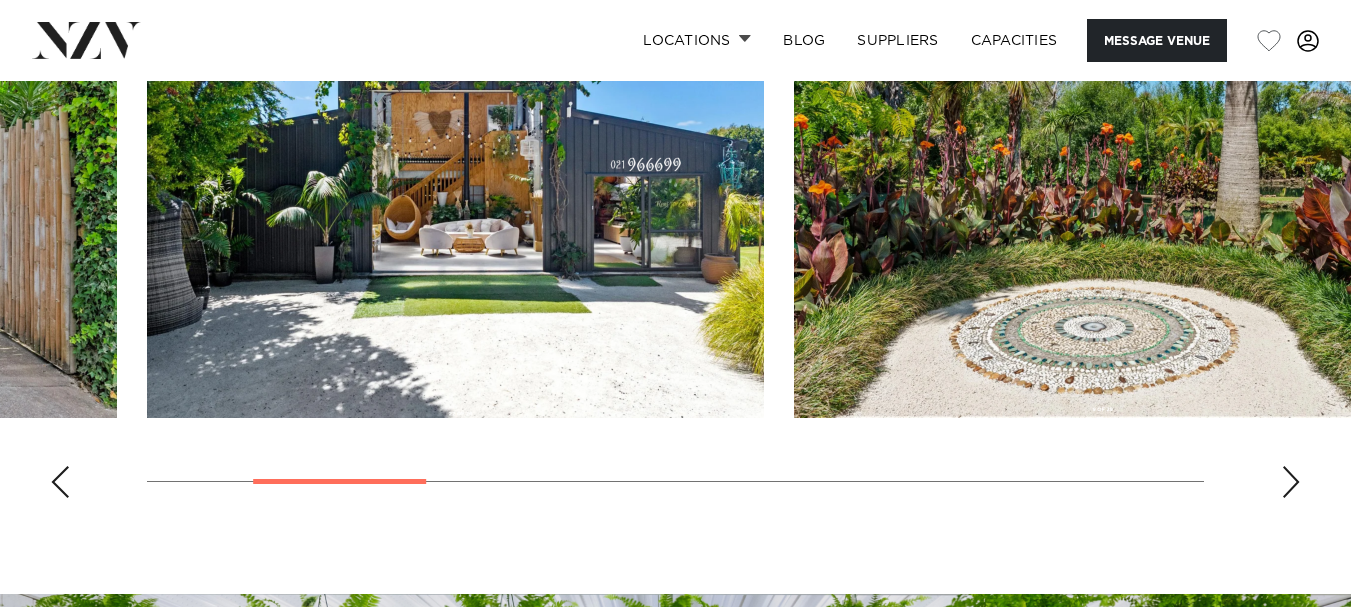 click at bounding box center [1291, 482] 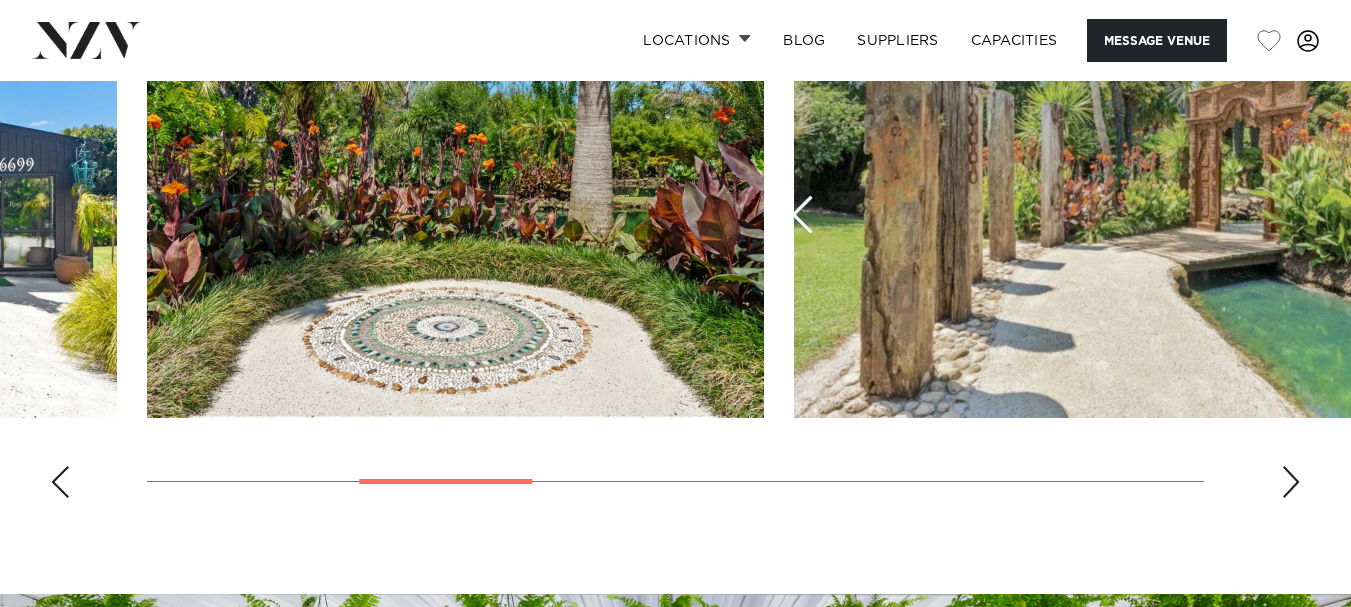 click at bounding box center (1291, 482) 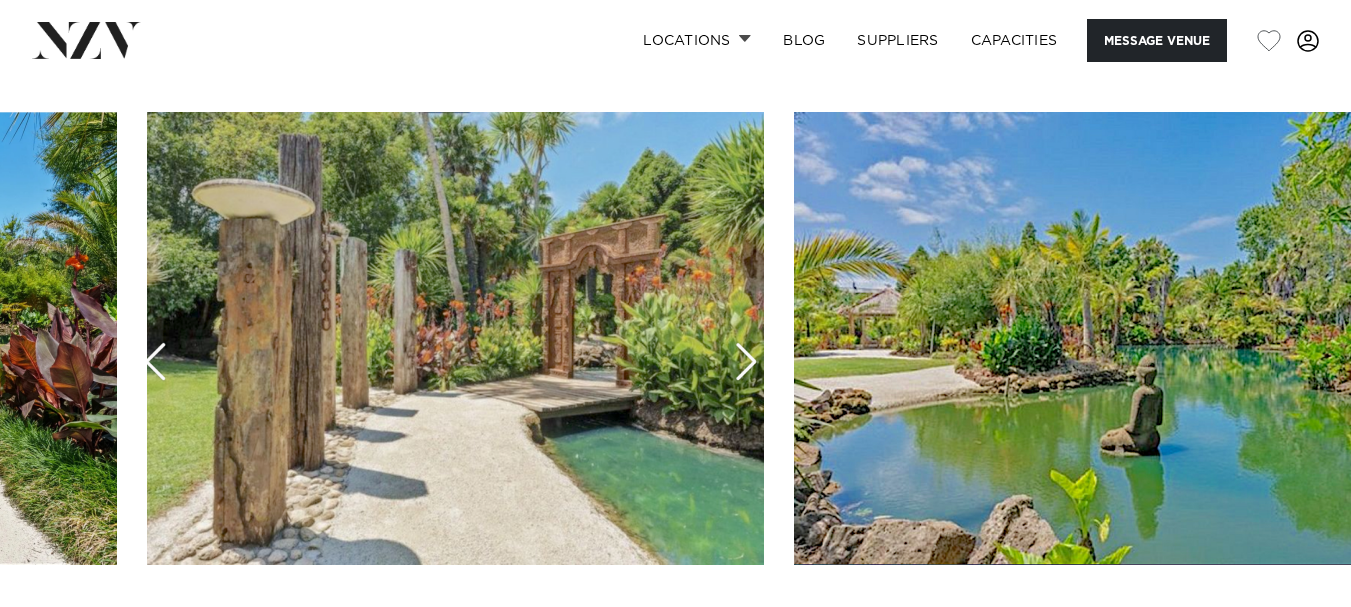 scroll, scrollTop: 1900, scrollLeft: 0, axis: vertical 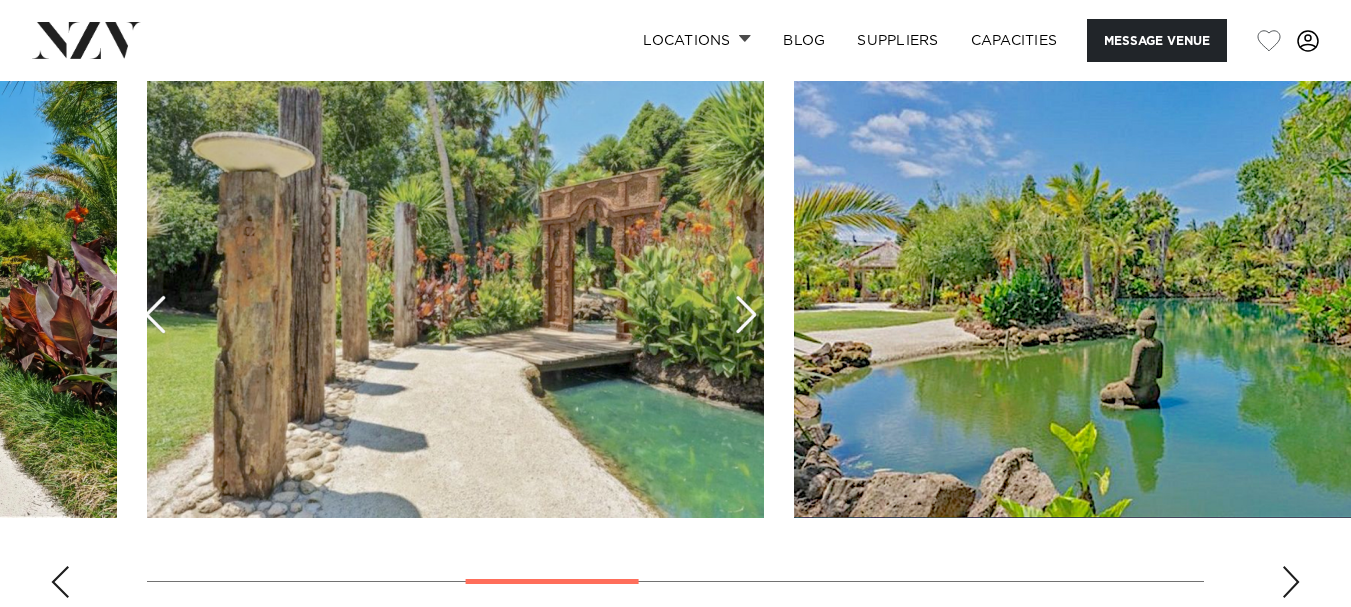click at bounding box center (1291, 582) 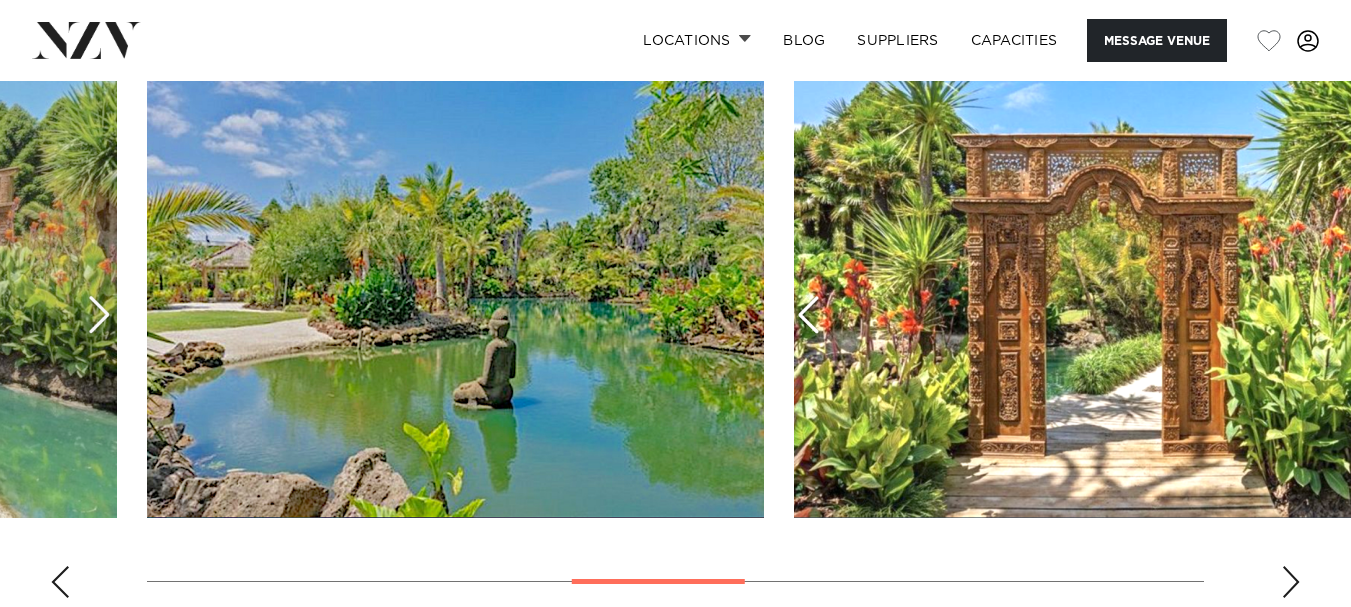 click at bounding box center [1291, 582] 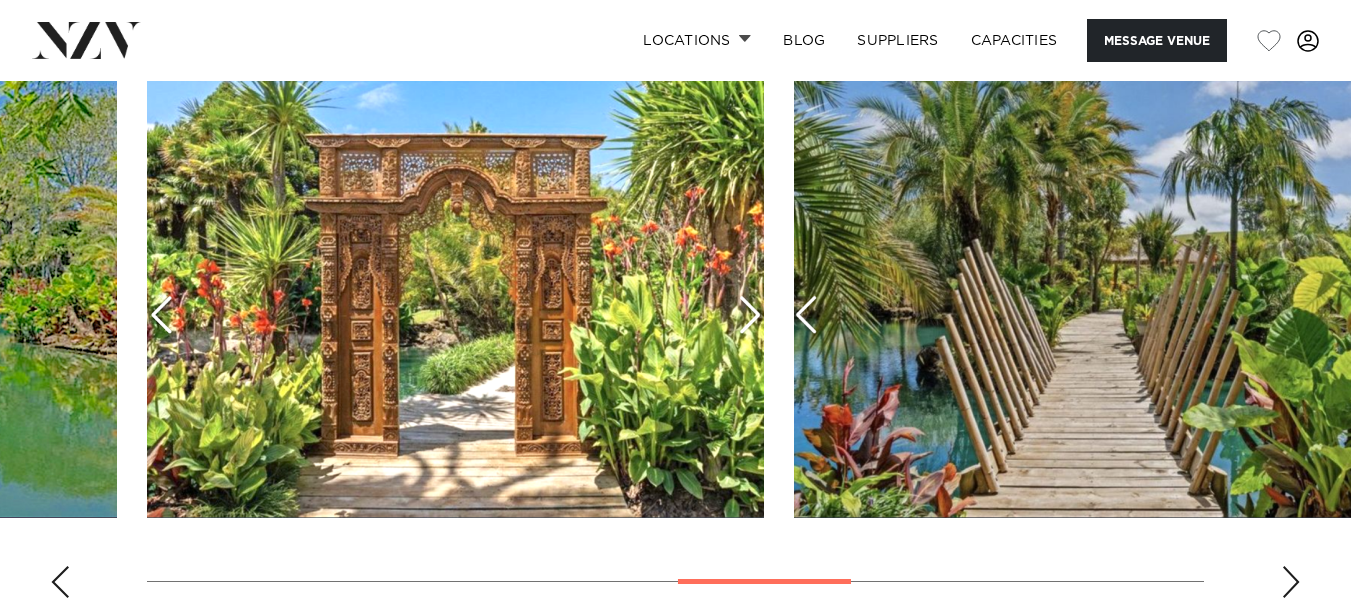 click at bounding box center (1291, 582) 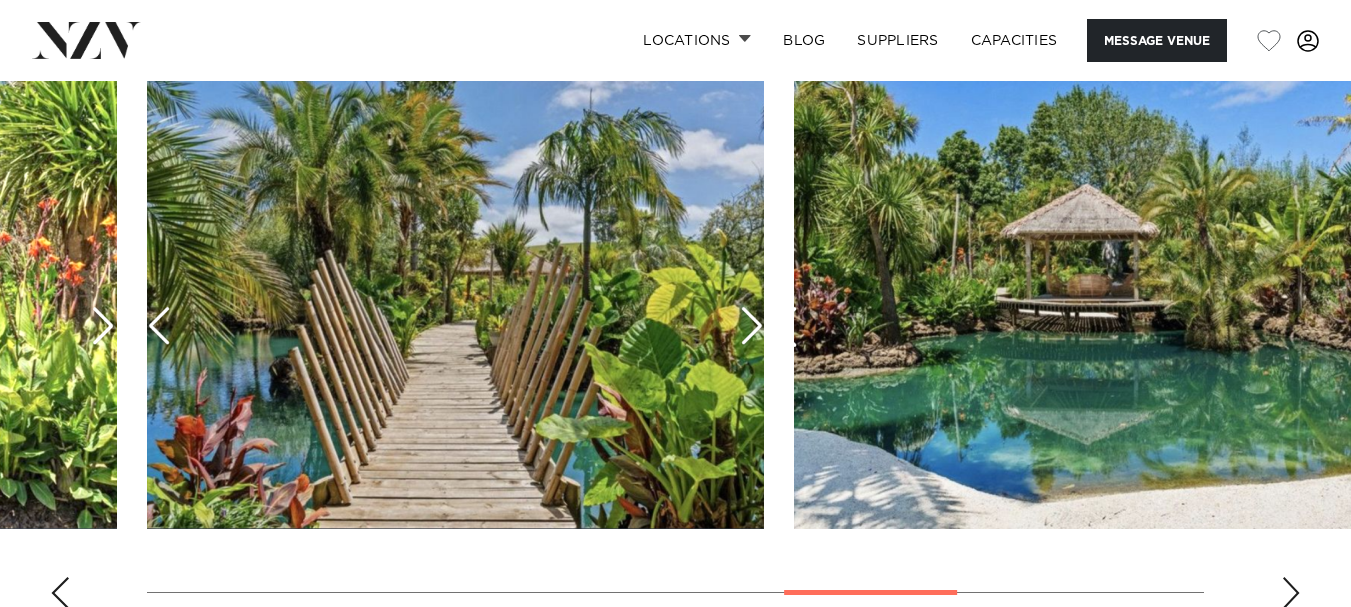 scroll, scrollTop: 1900, scrollLeft: 0, axis: vertical 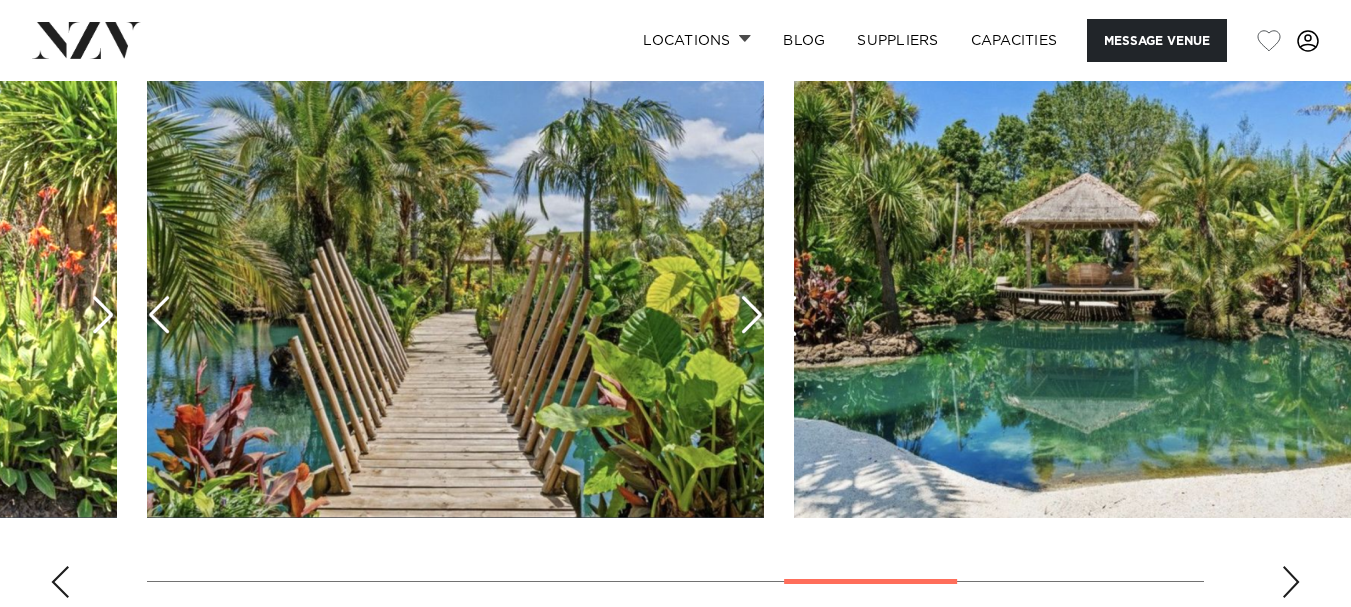 click at bounding box center [1291, 582] 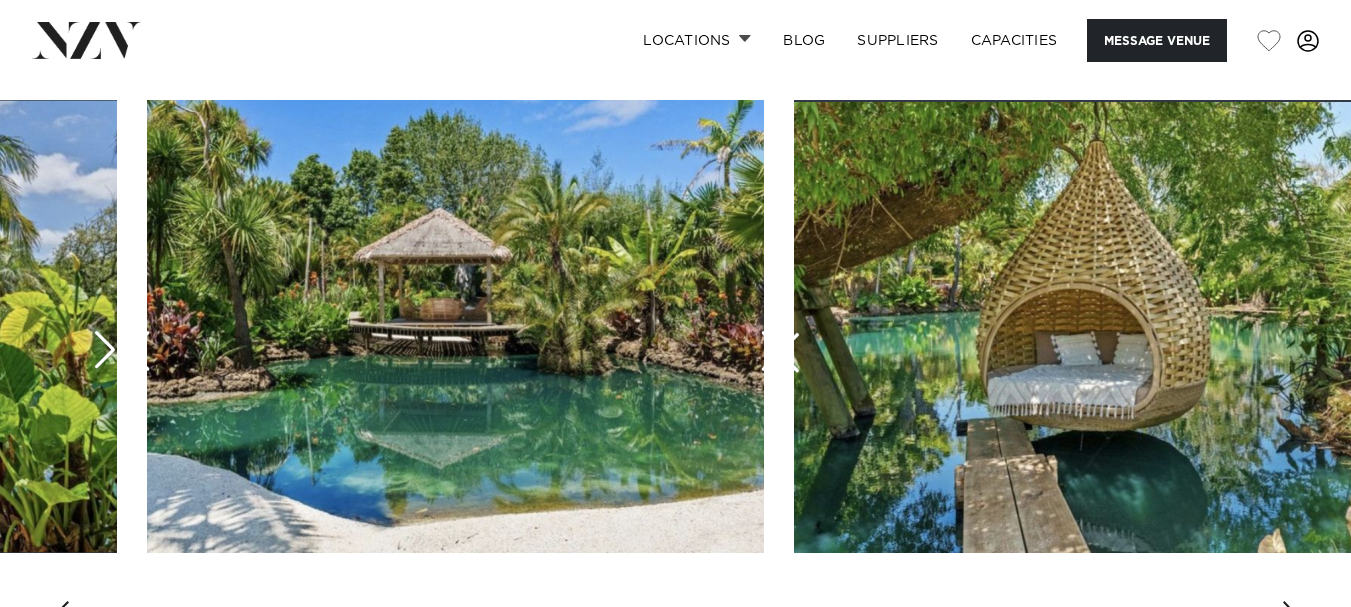 scroll, scrollTop: 1900, scrollLeft: 0, axis: vertical 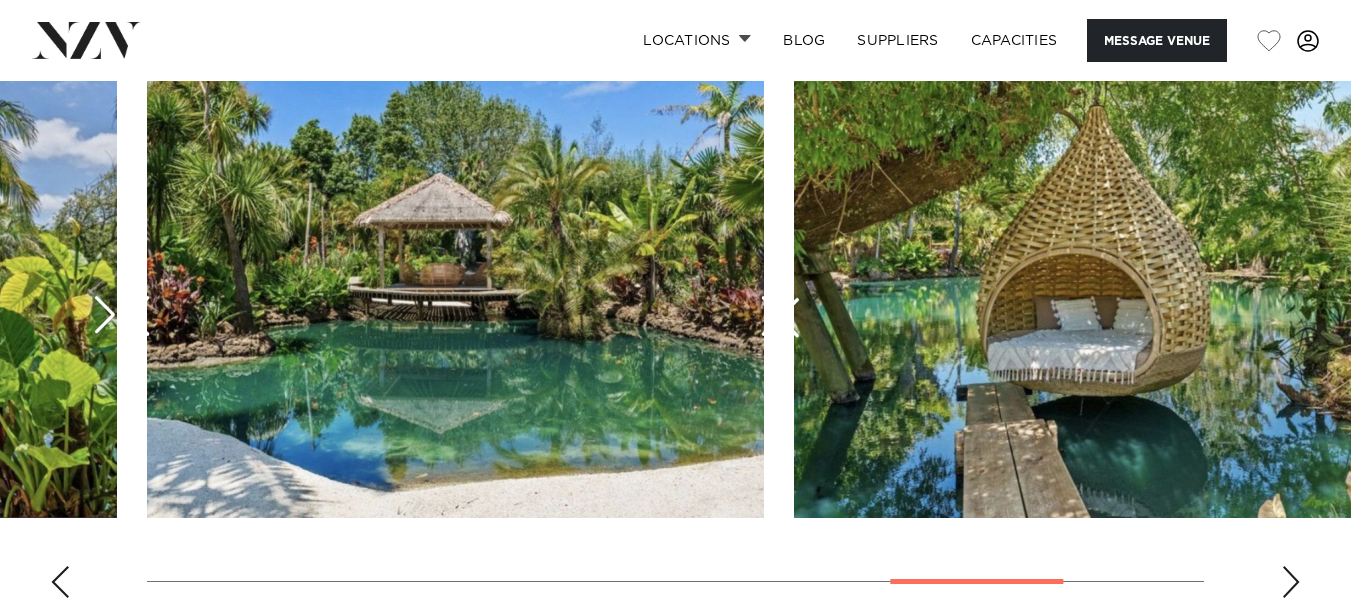 click at bounding box center (1291, 582) 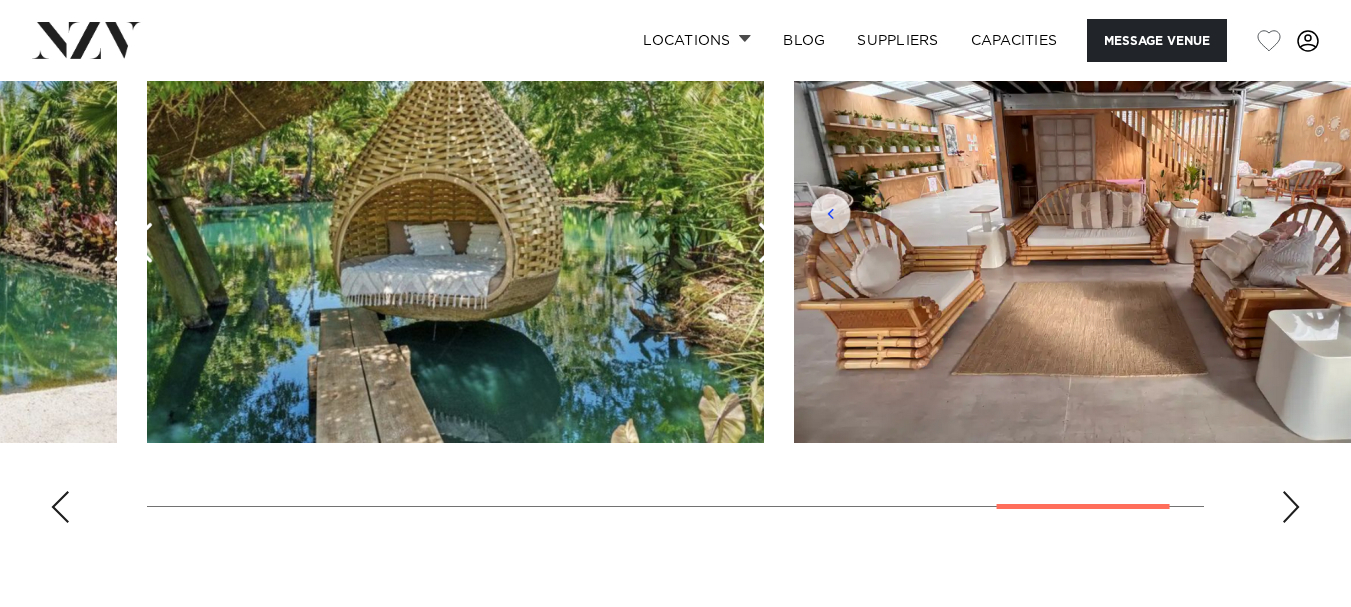 scroll, scrollTop: 2000, scrollLeft: 0, axis: vertical 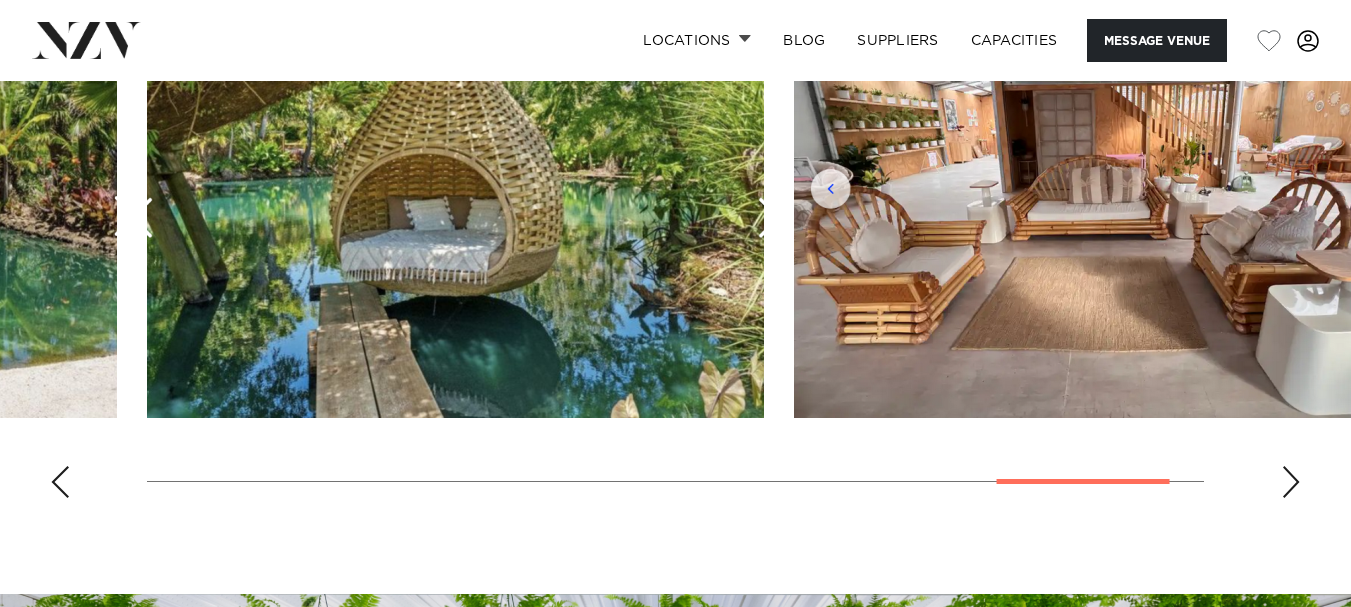 click at bounding box center [1291, 482] 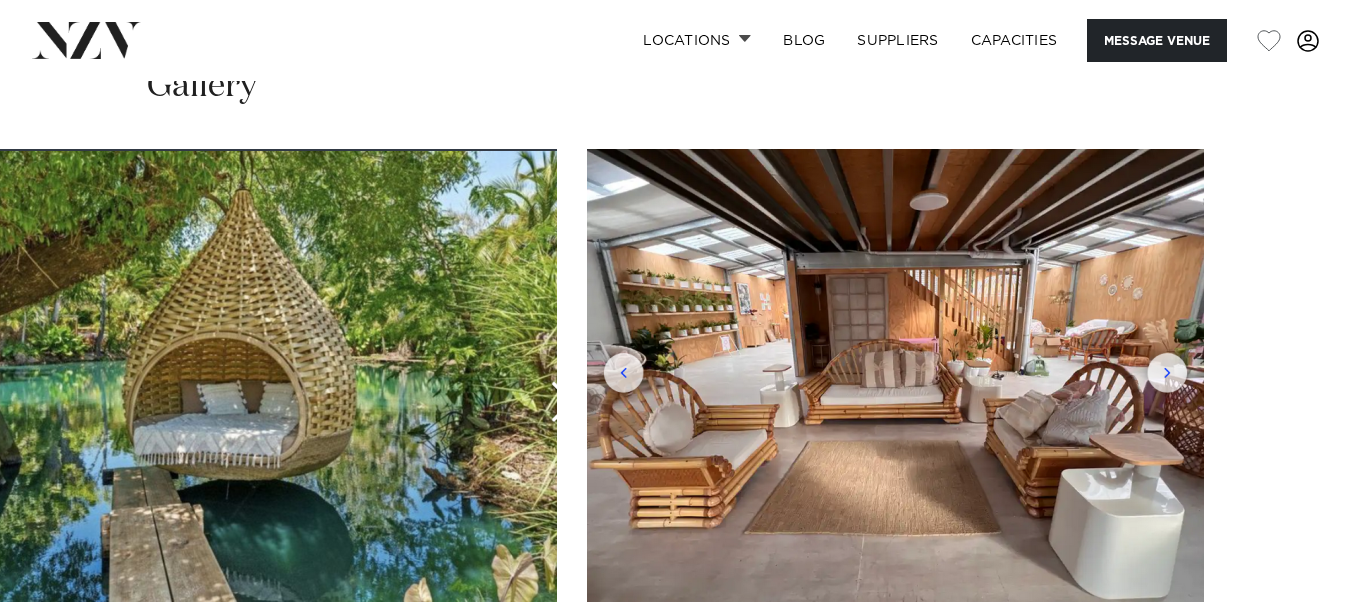 scroll, scrollTop: 1900, scrollLeft: 0, axis: vertical 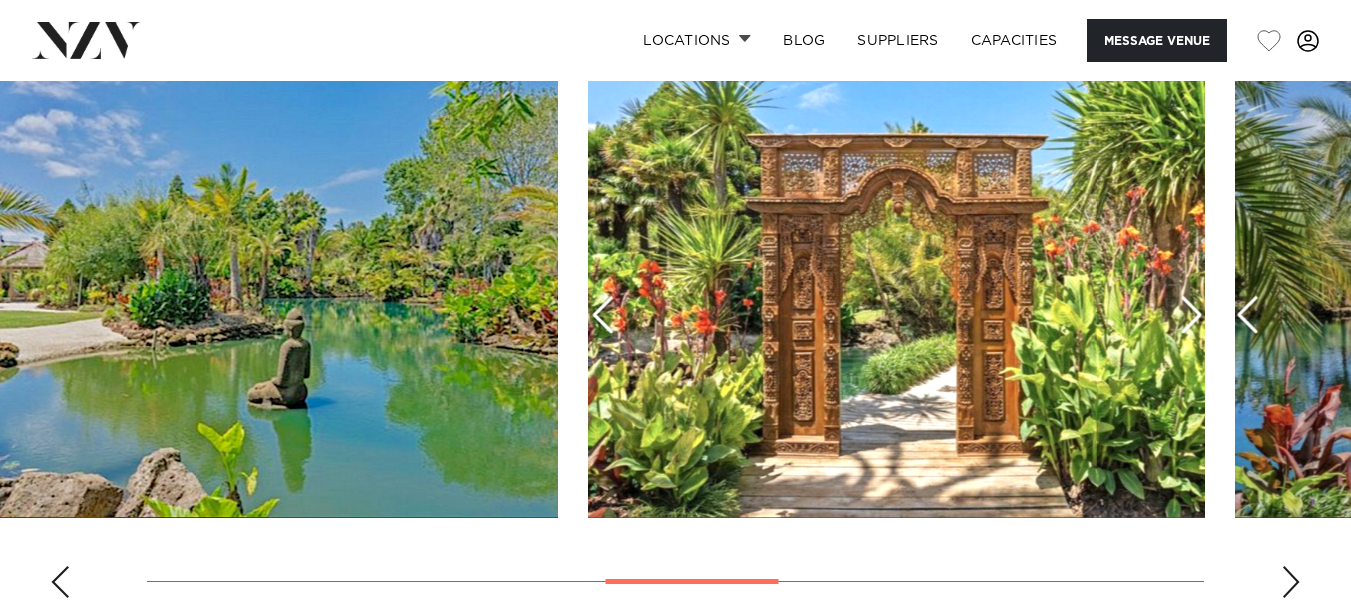 click at bounding box center (675, 339) 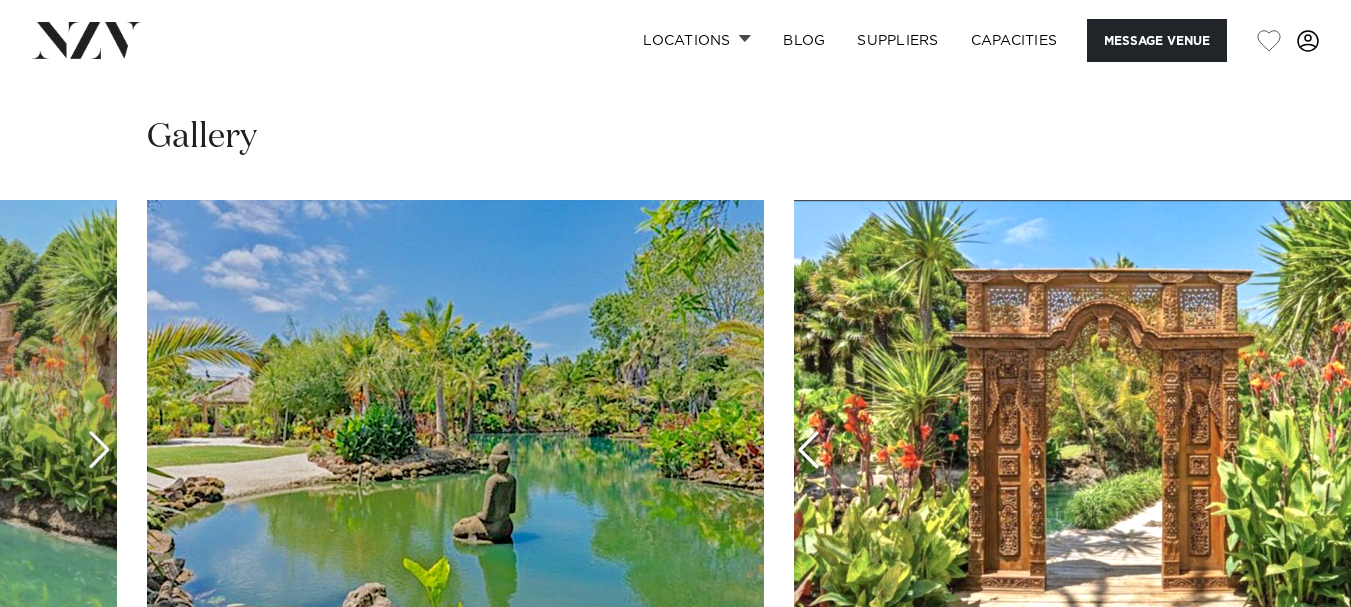 scroll, scrollTop: 1800, scrollLeft: 0, axis: vertical 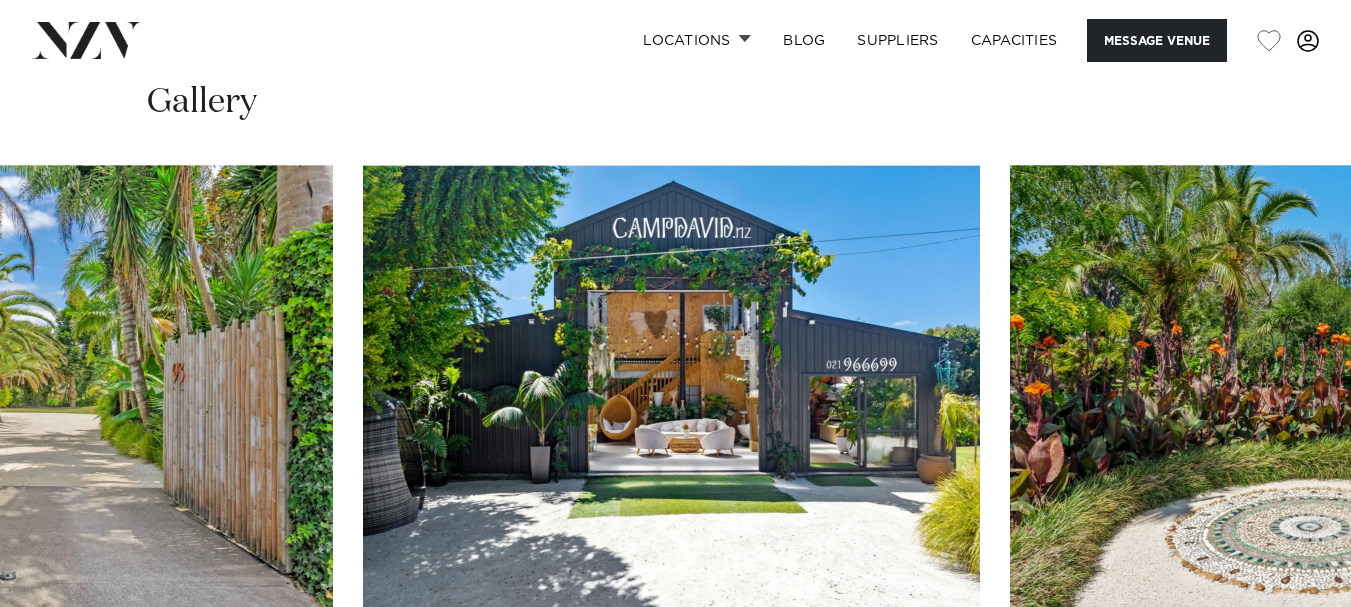 click at bounding box center [675, 439] 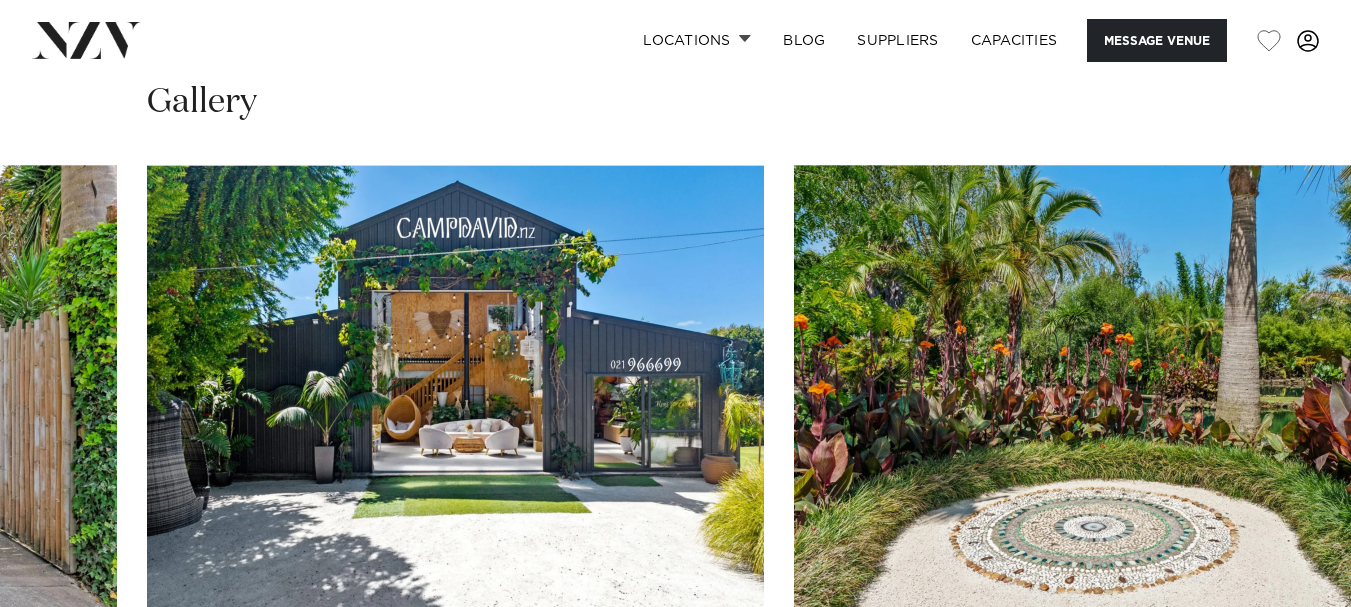click at bounding box center (455, 391) 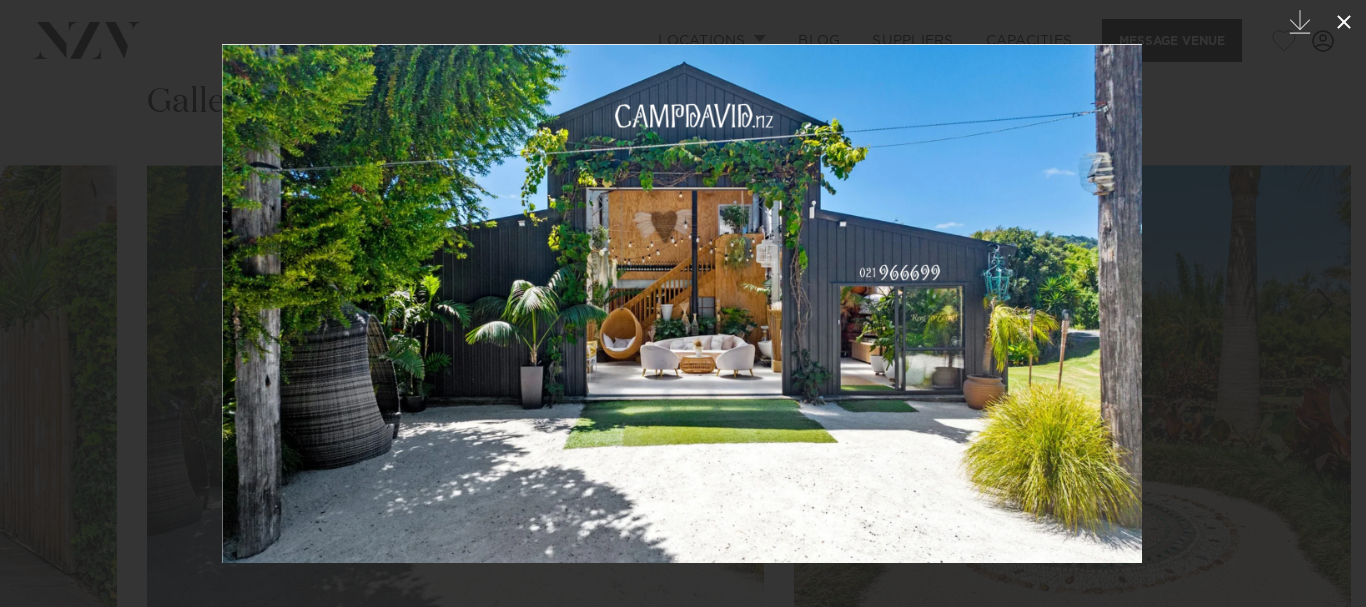 click 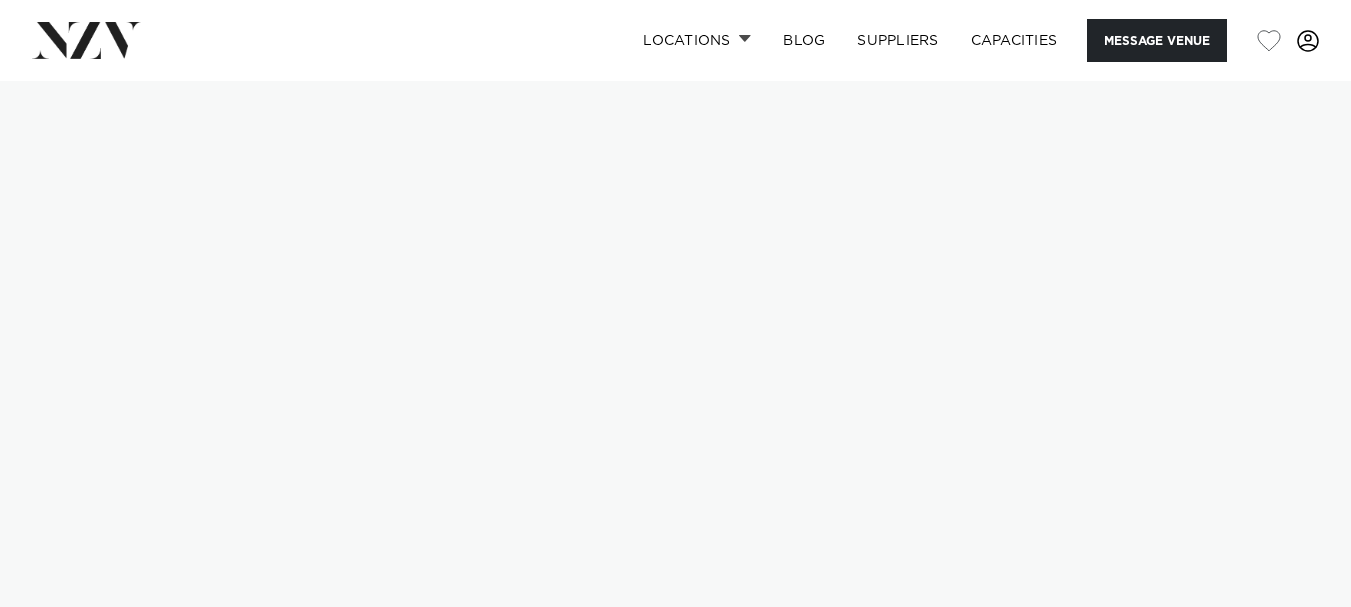 scroll, scrollTop: 0, scrollLeft: 0, axis: both 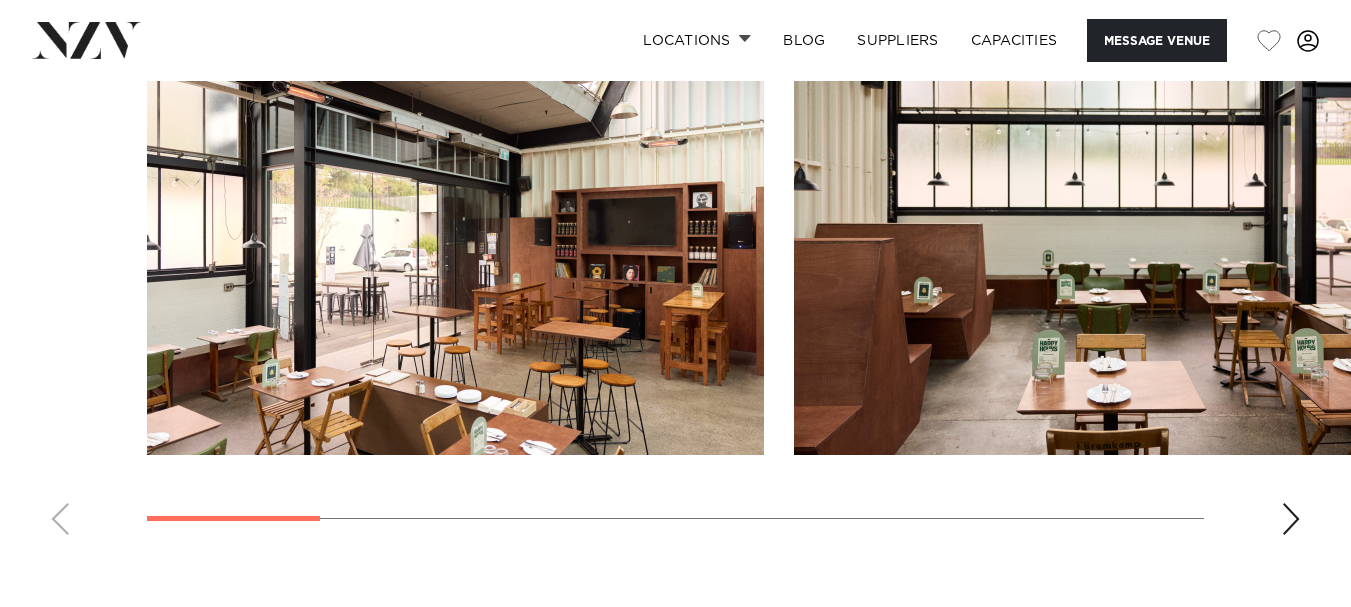 click at bounding box center (1291, 519) 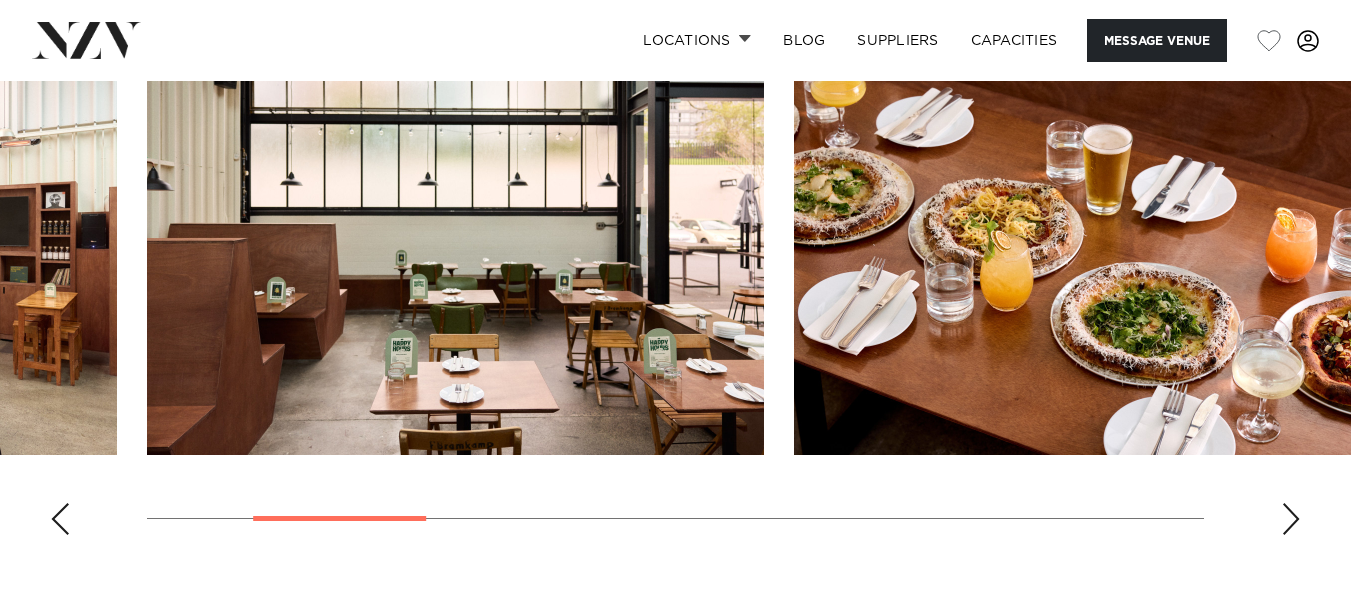 click at bounding box center [1291, 519] 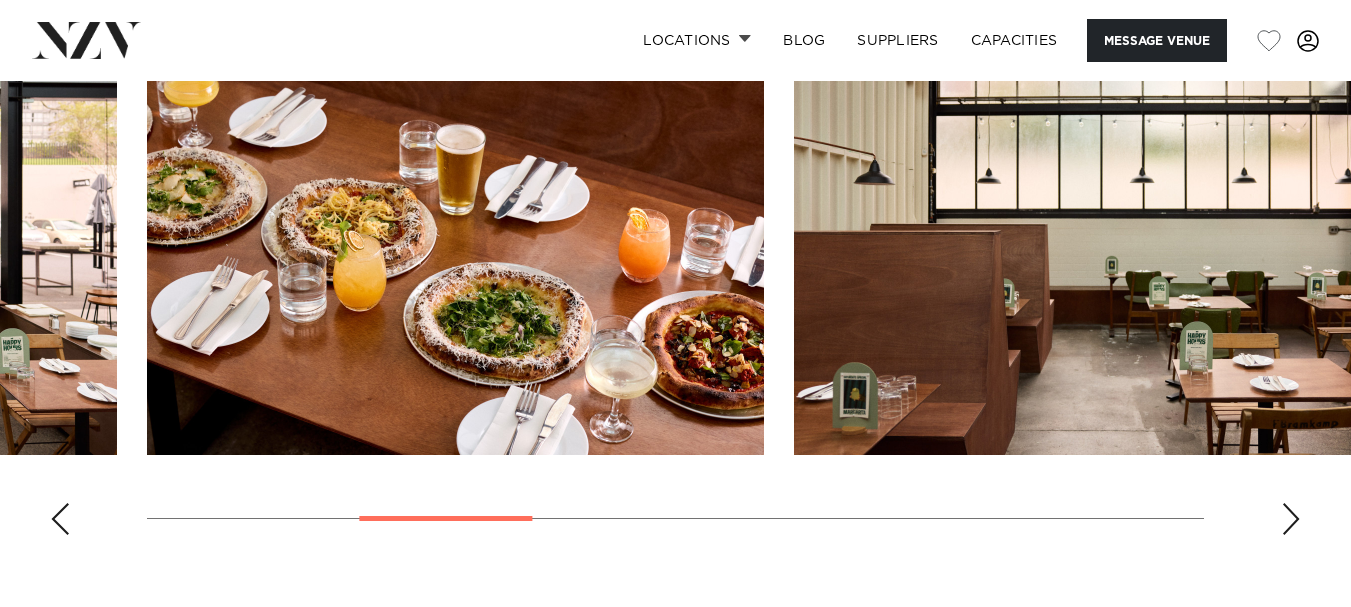 click at bounding box center (1291, 519) 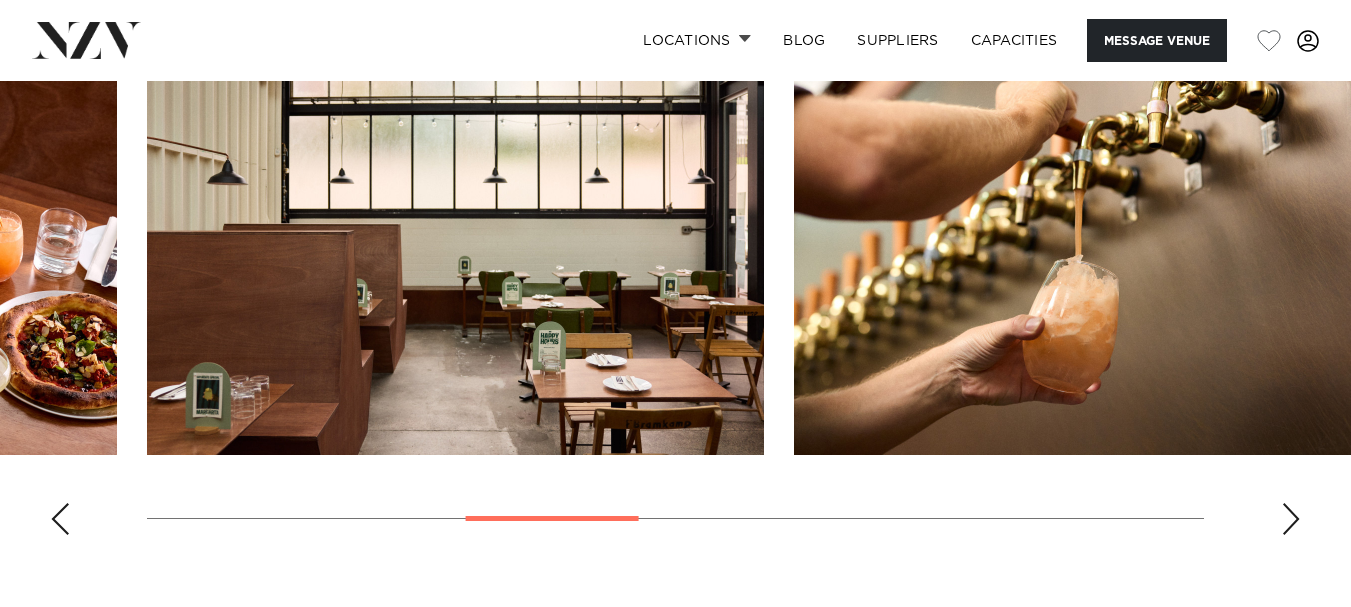 click at bounding box center (1291, 519) 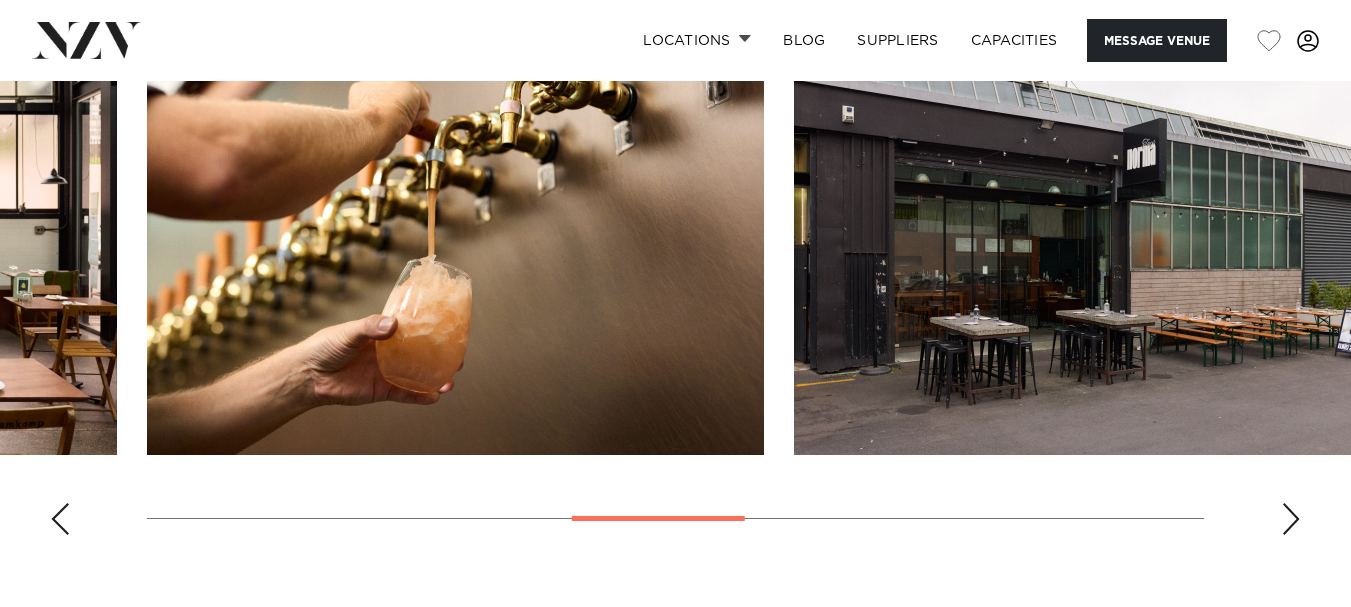 click at bounding box center [1291, 519] 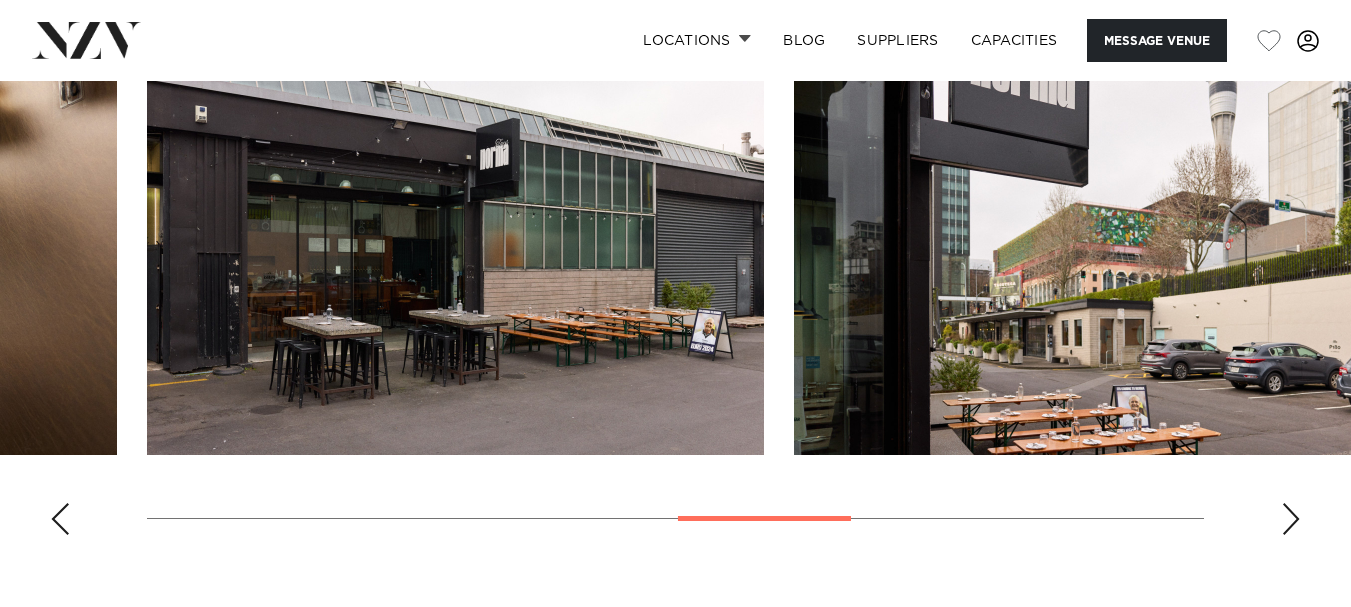 click at bounding box center (1291, 519) 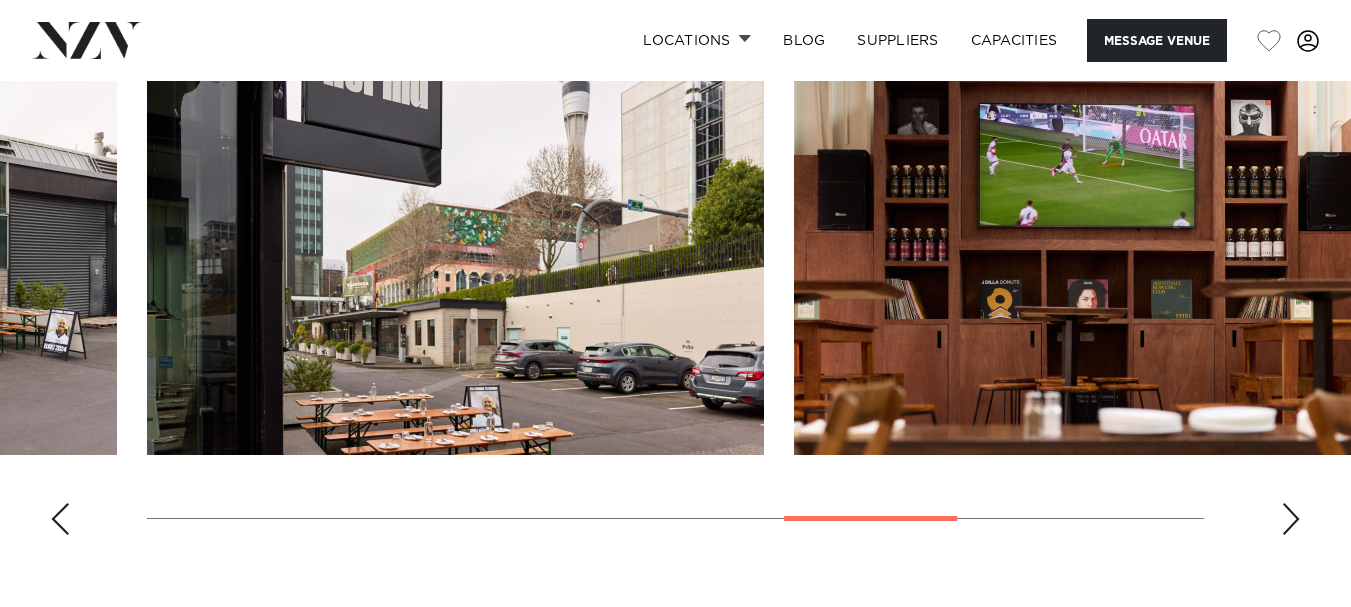click at bounding box center [1291, 519] 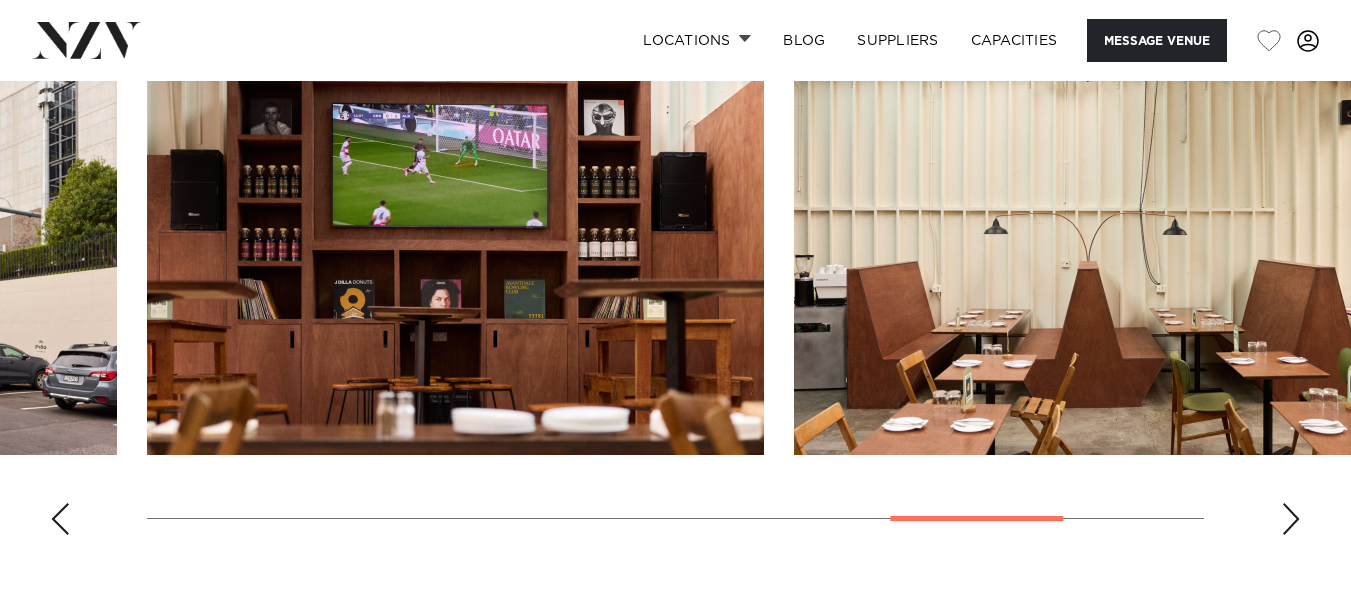 click at bounding box center [1291, 519] 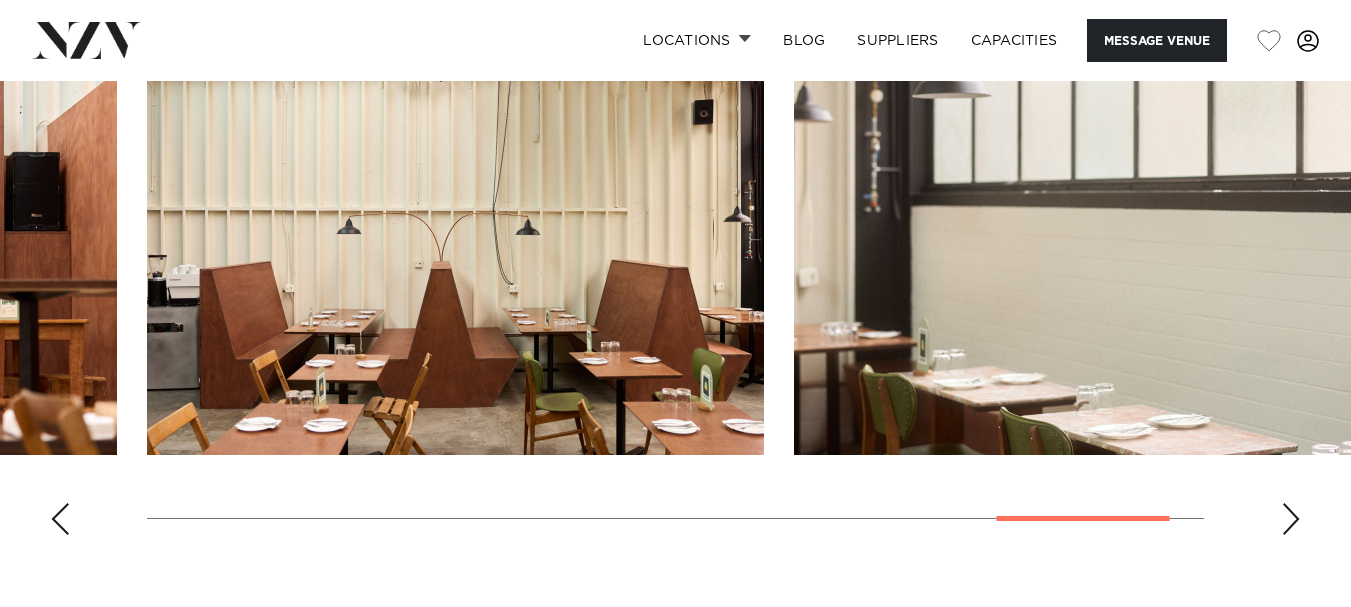 click at bounding box center [1291, 519] 